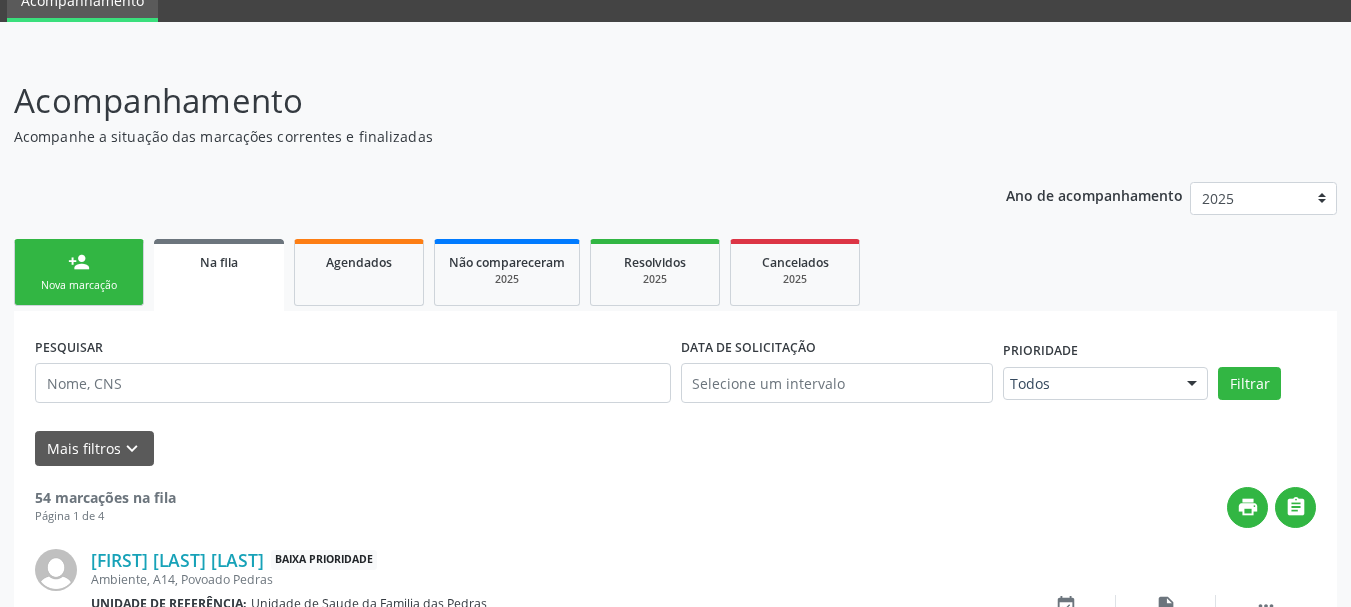 scroll, scrollTop: 88, scrollLeft: 0, axis: vertical 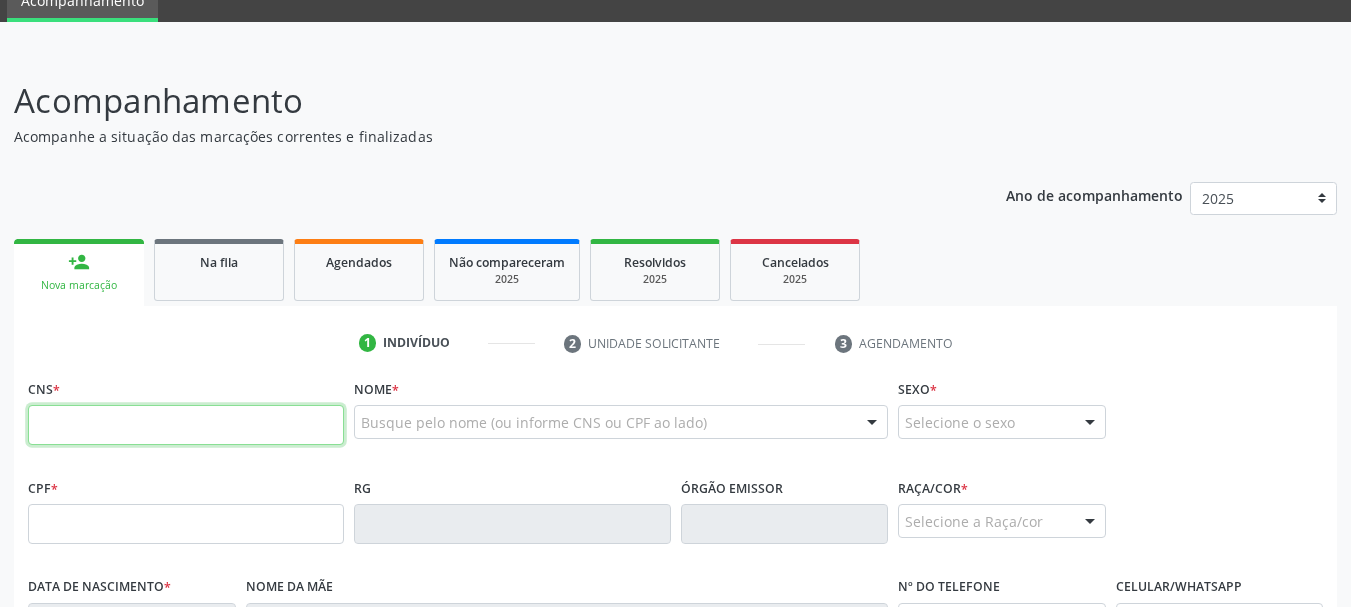 click at bounding box center (186, 425) 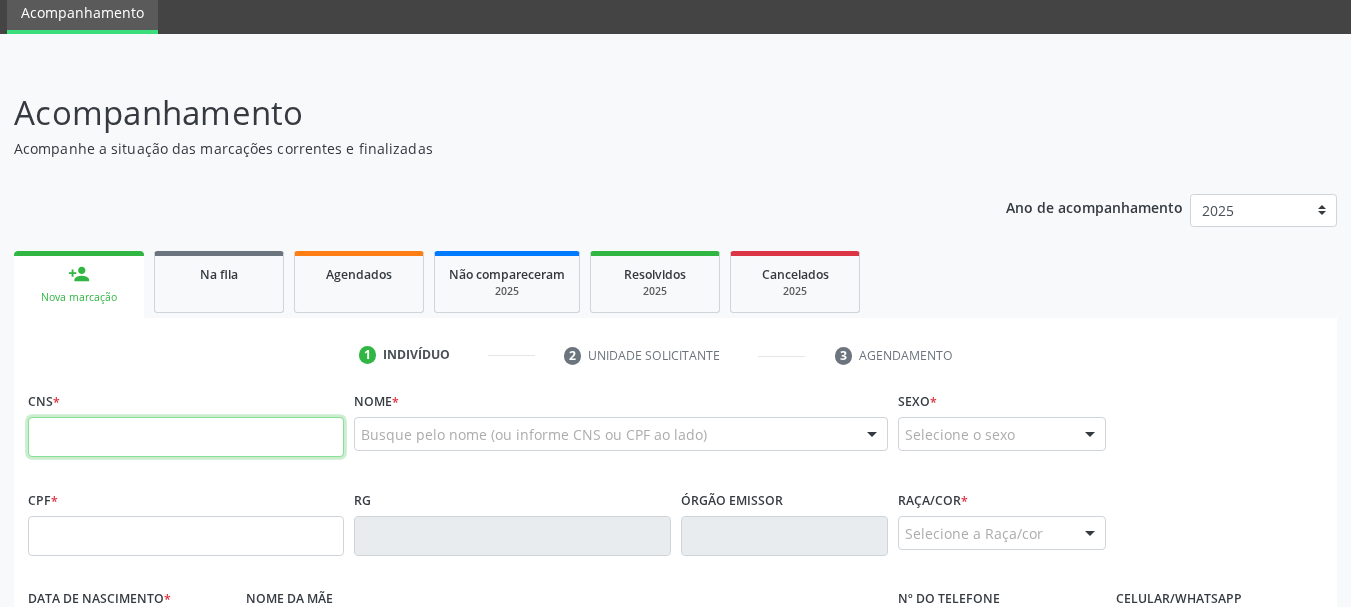 scroll, scrollTop: 100, scrollLeft: 0, axis: vertical 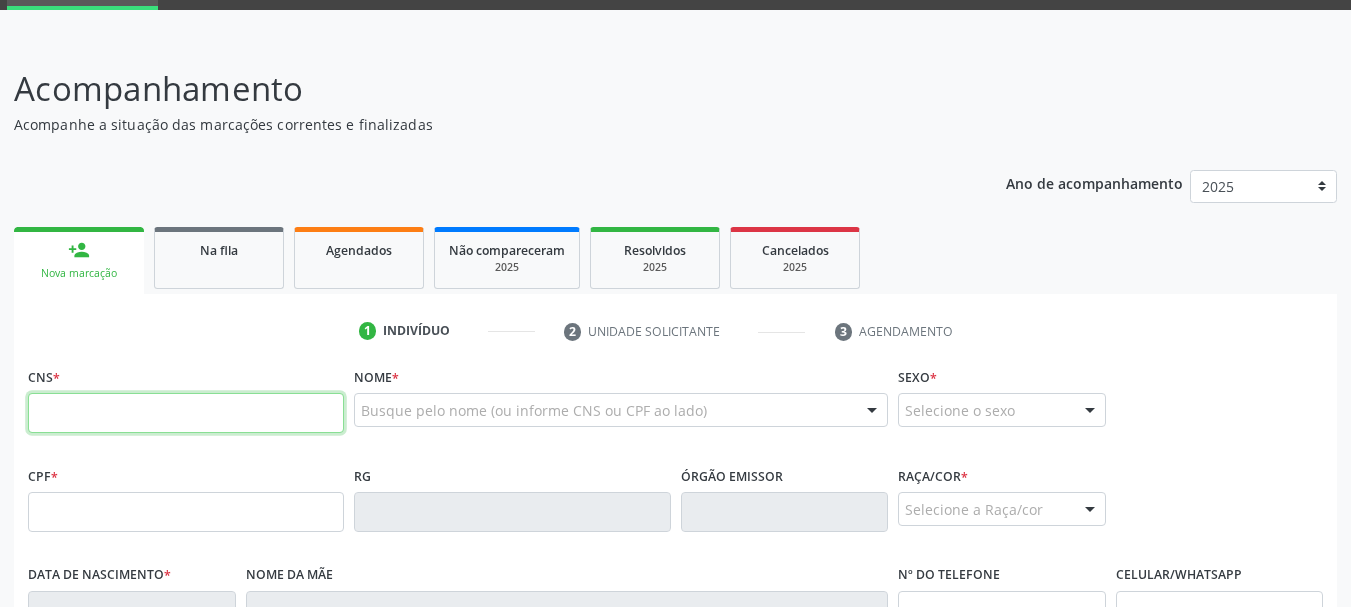 click at bounding box center [186, 413] 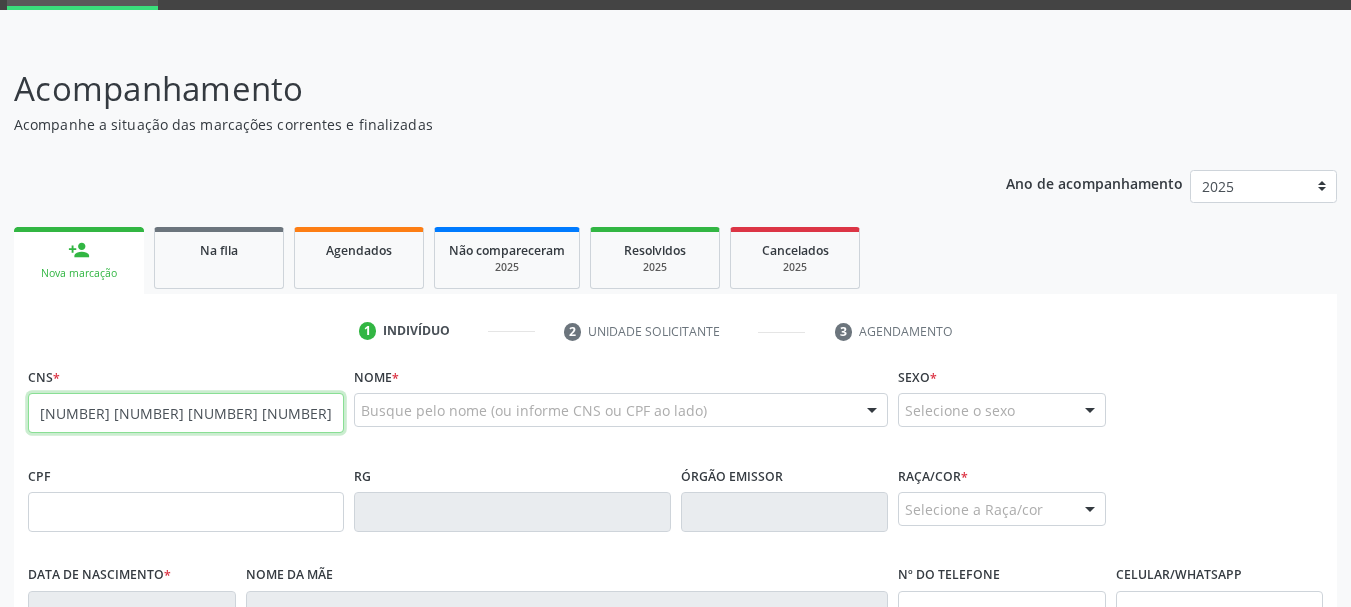 type on "[PHONE]" 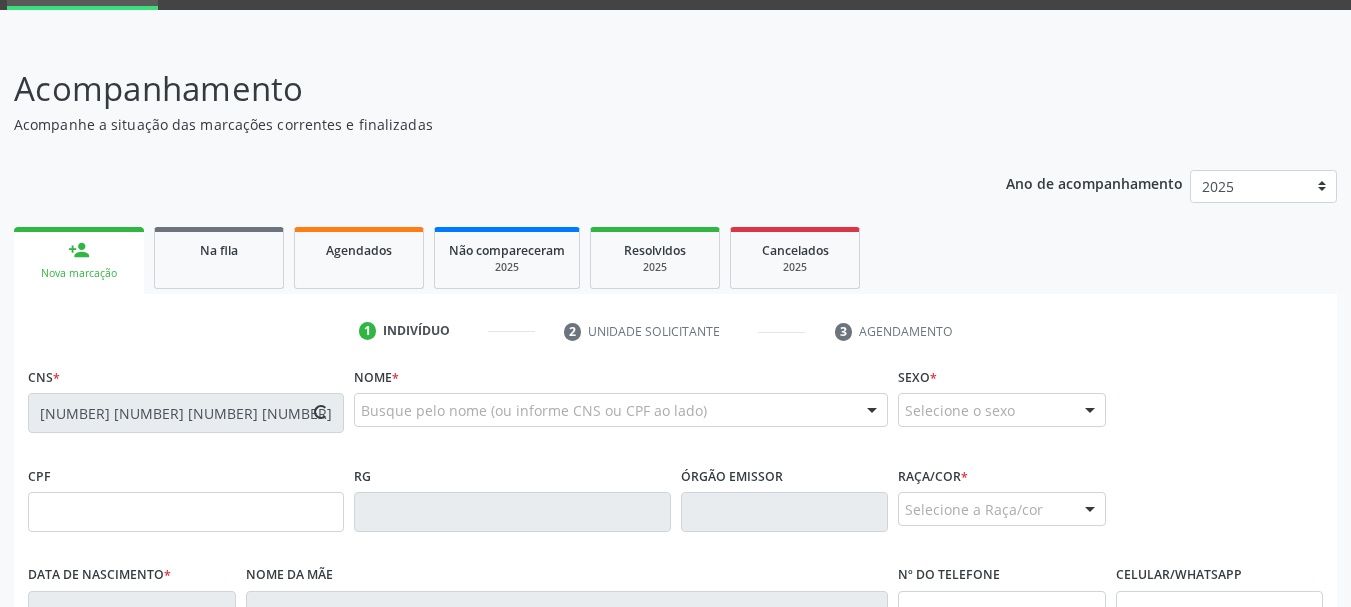 type on "[DATE]" 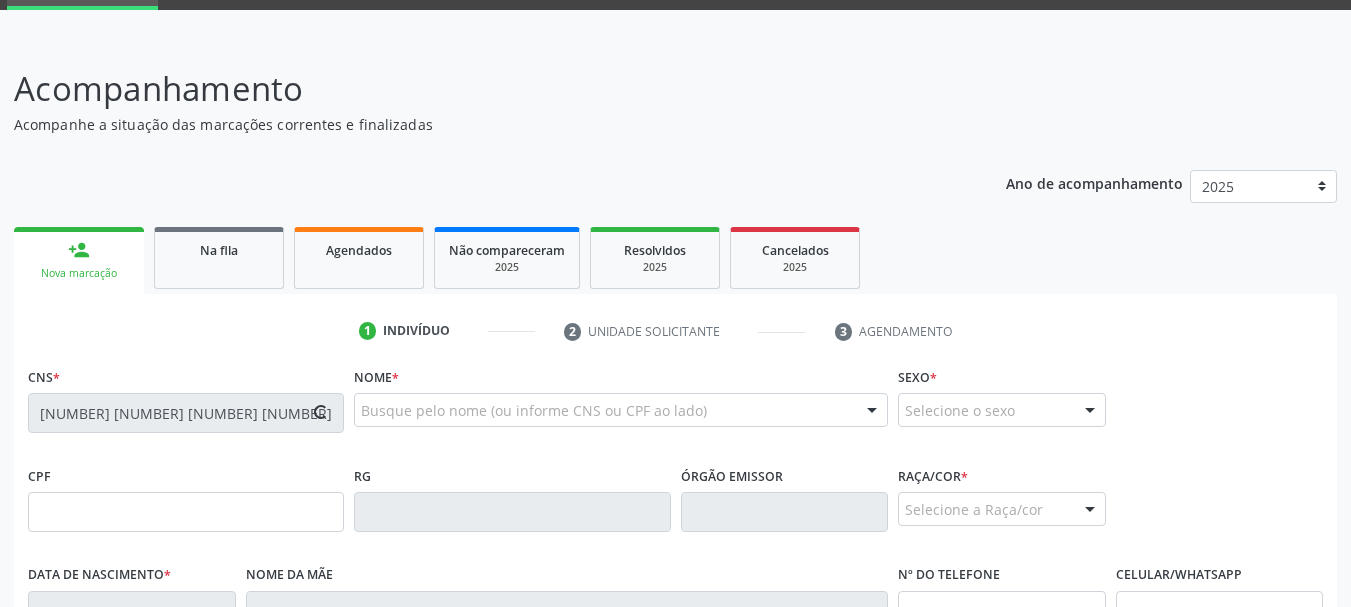type on "[FIRST] [LAST] [LAST]" 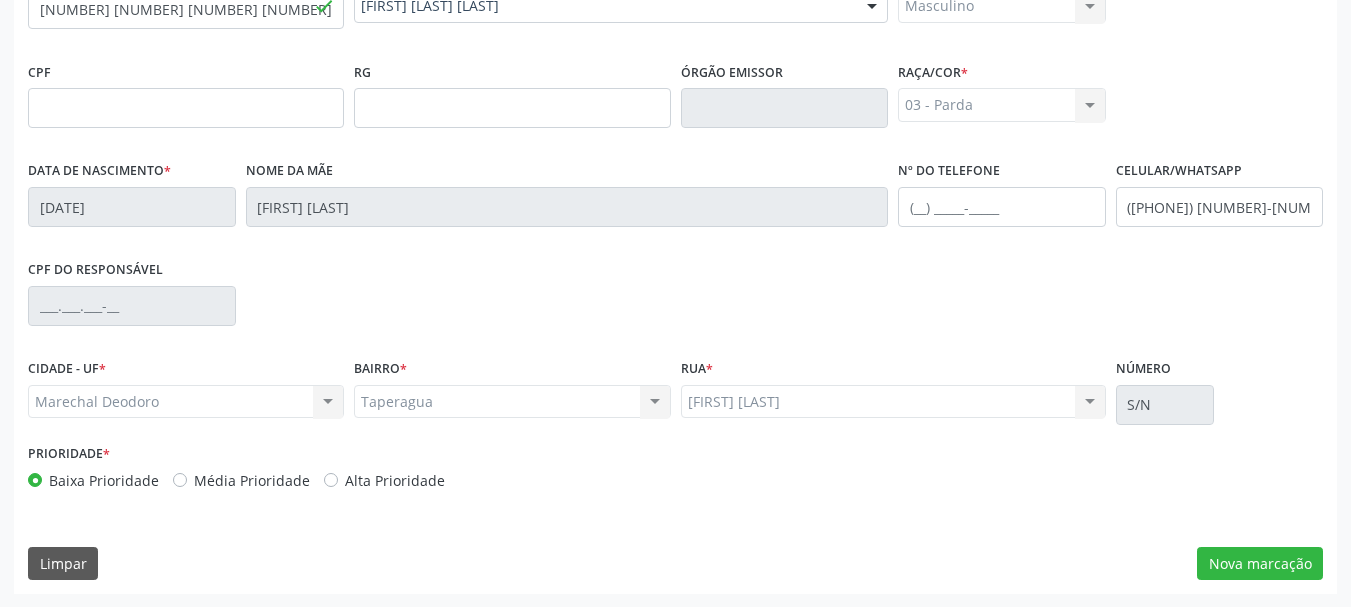 scroll, scrollTop: 505, scrollLeft: 0, axis: vertical 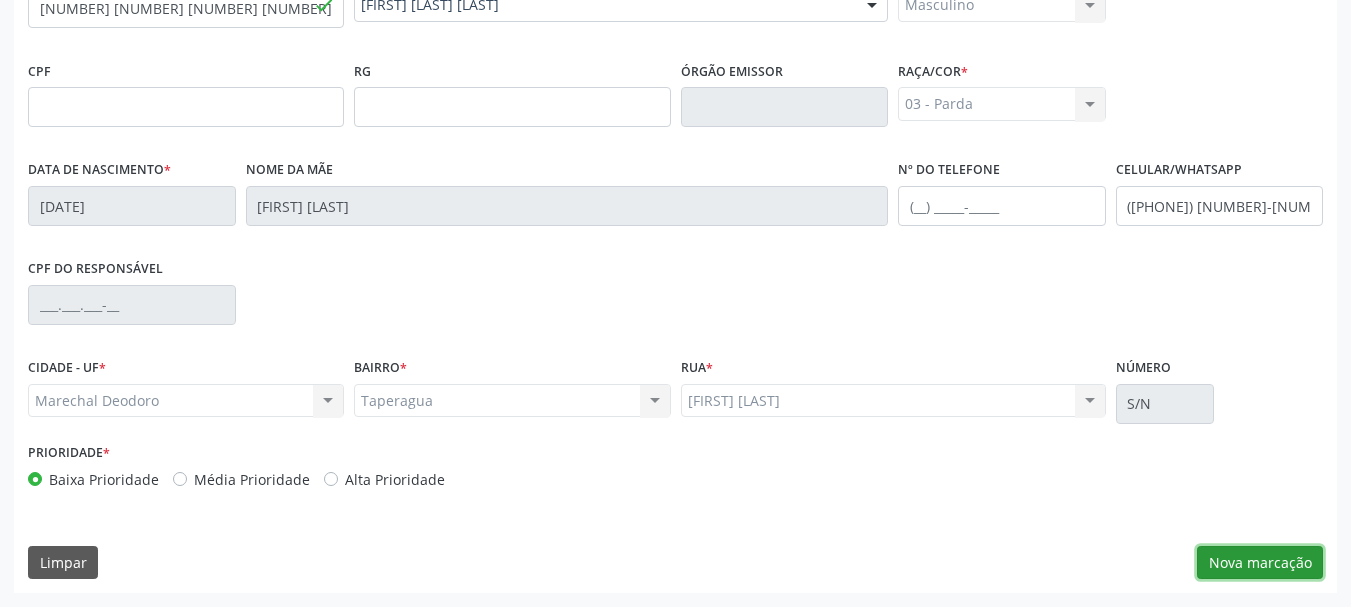 click on "Nova marcação" at bounding box center [1260, 563] 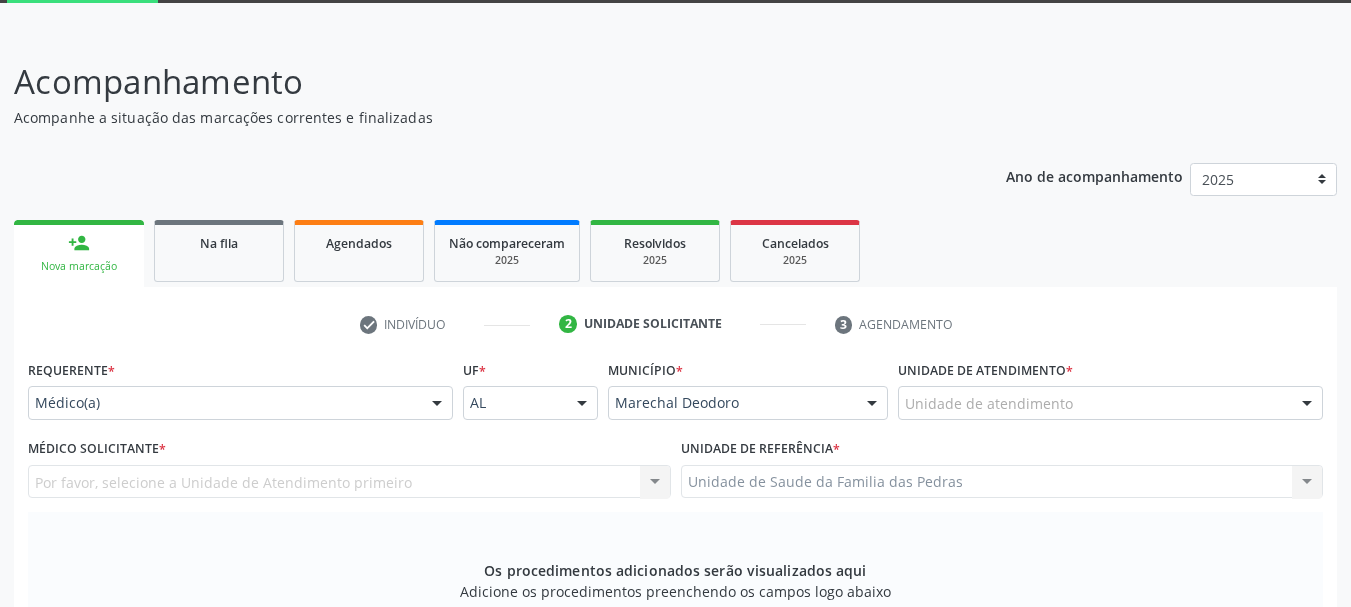 scroll, scrollTop: 105, scrollLeft: 0, axis: vertical 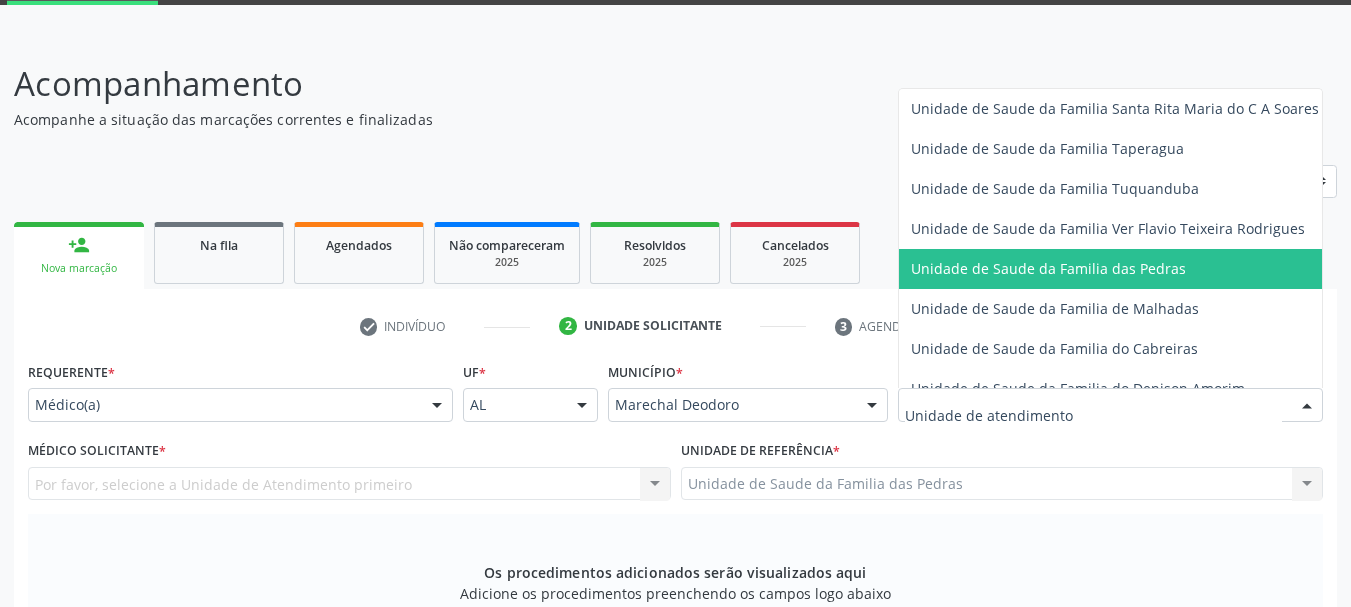 click on "Unidade de Saude da Familia das Pedras" at bounding box center (1048, 268) 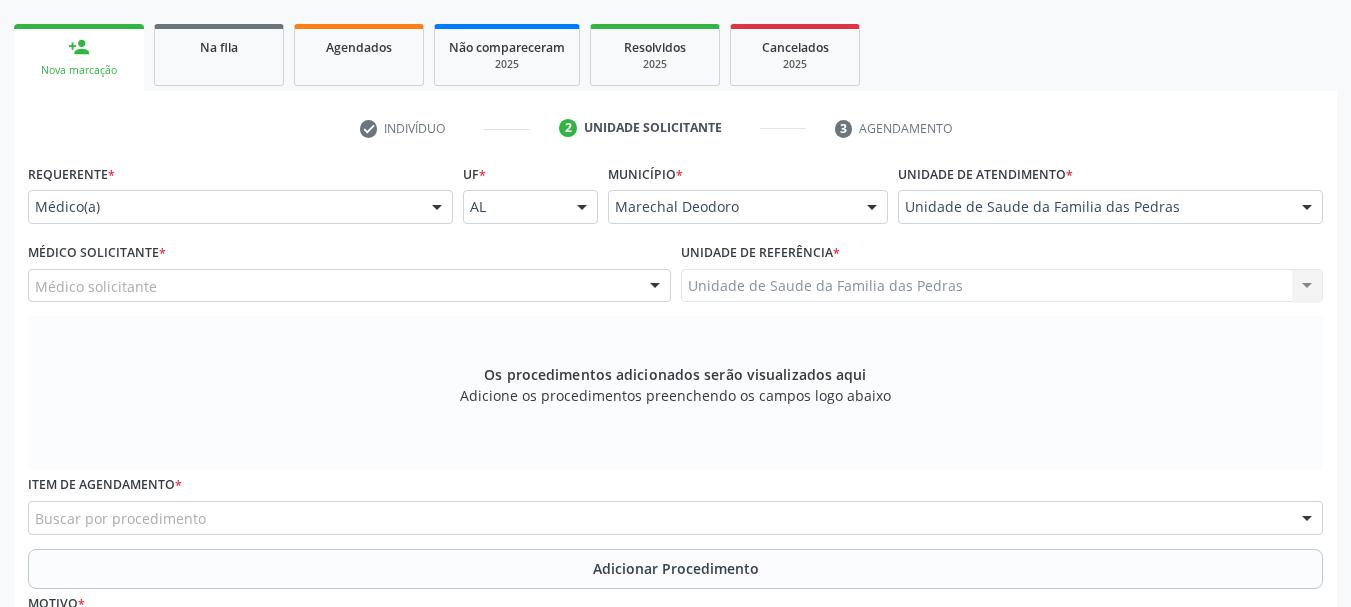 scroll, scrollTop: 305, scrollLeft: 0, axis: vertical 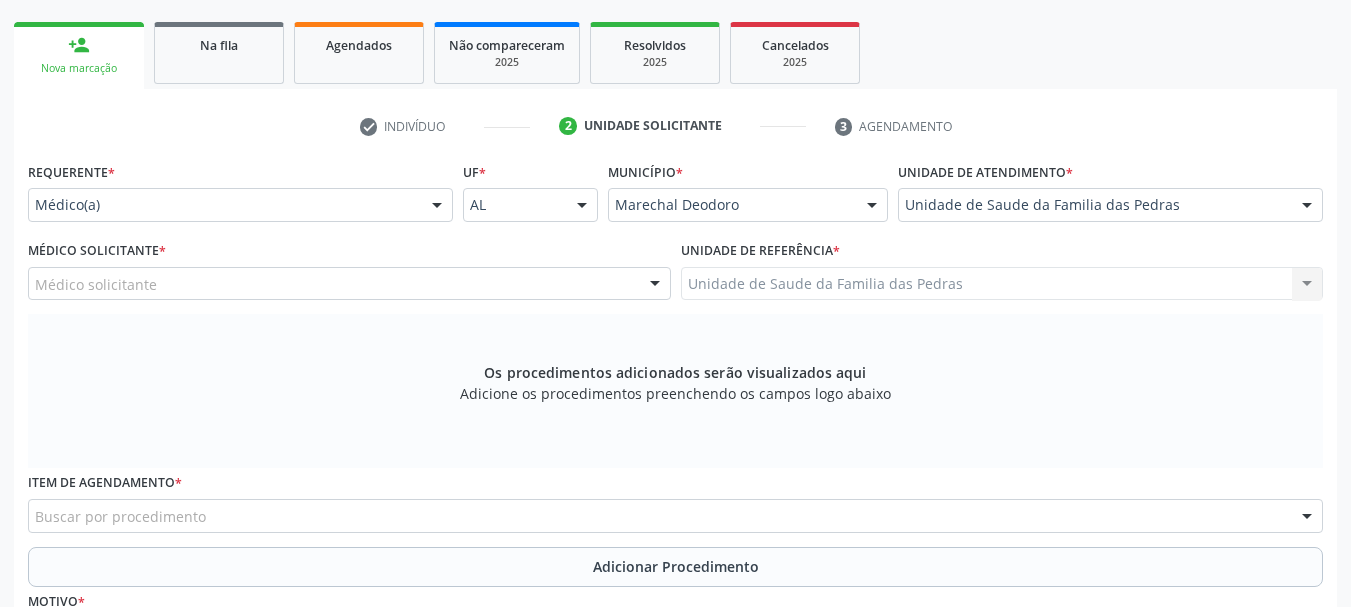 click at bounding box center [655, 285] 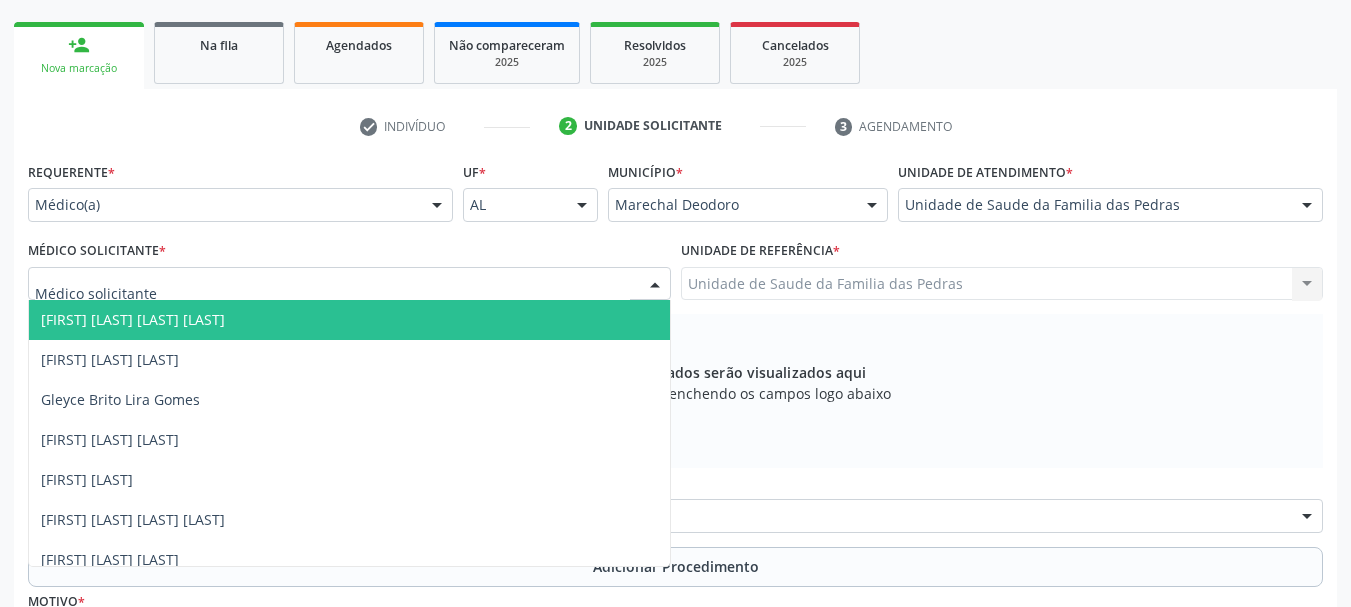 click on "[FIRST] [LAST] [LAST] [LAST]" at bounding box center (349, 320) 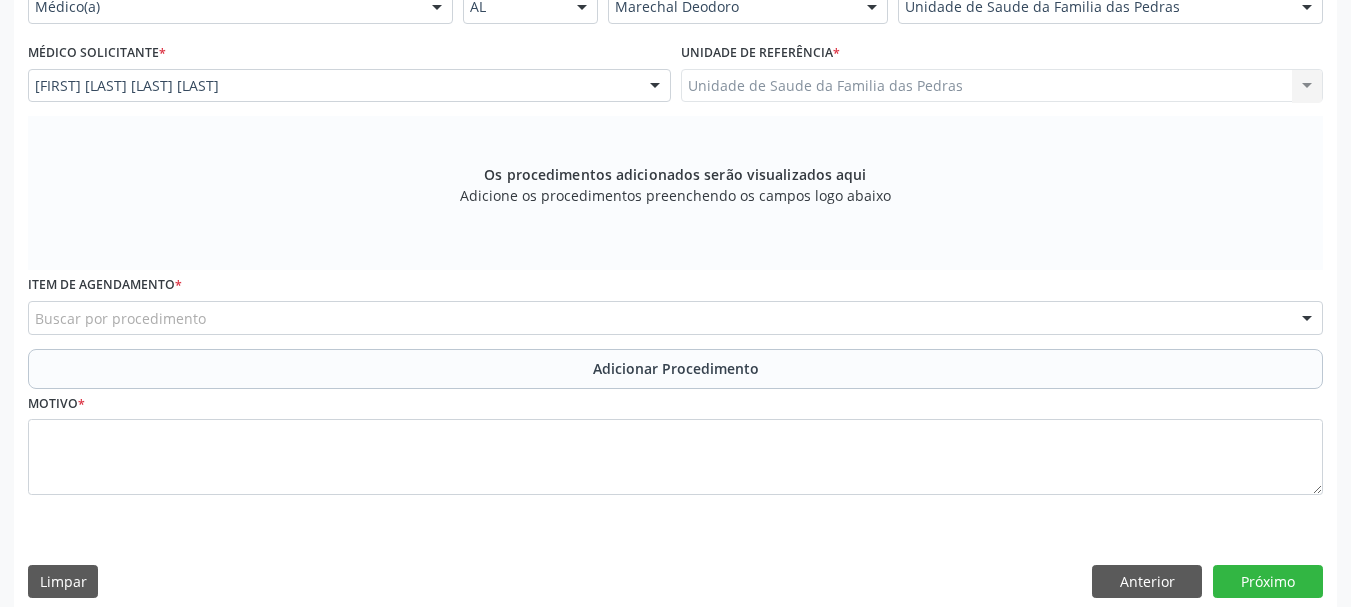 scroll, scrollTop: 522, scrollLeft: 0, axis: vertical 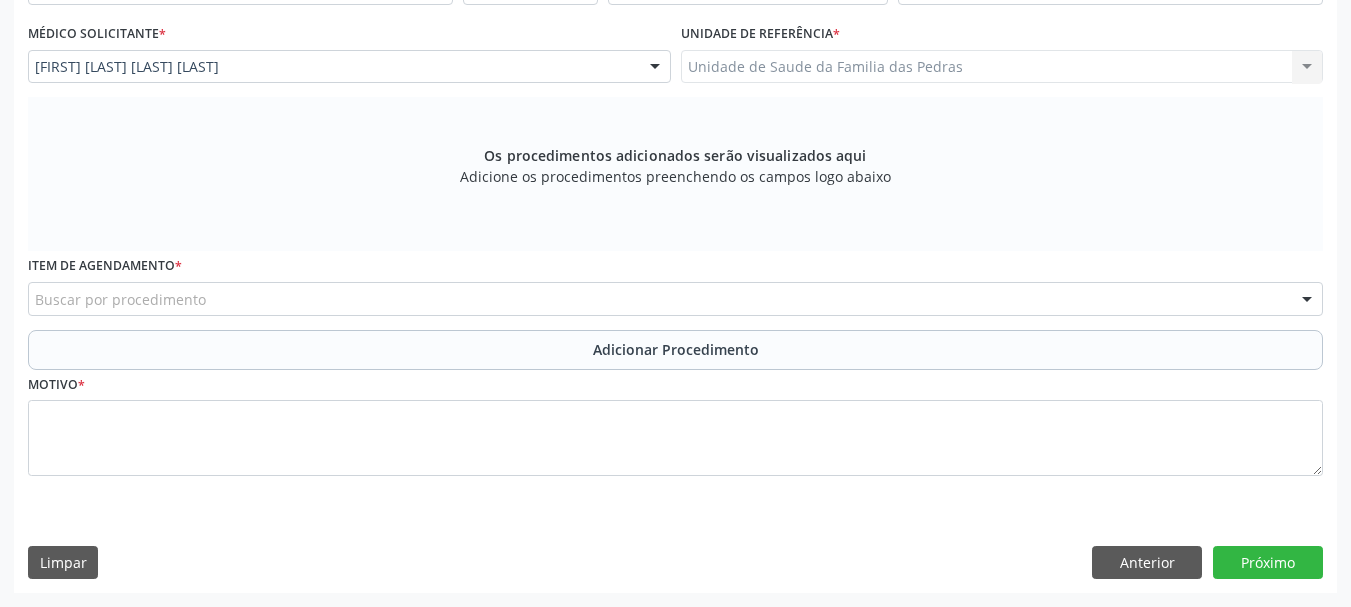 click on "Buscar por procedimento" at bounding box center (675, 299) 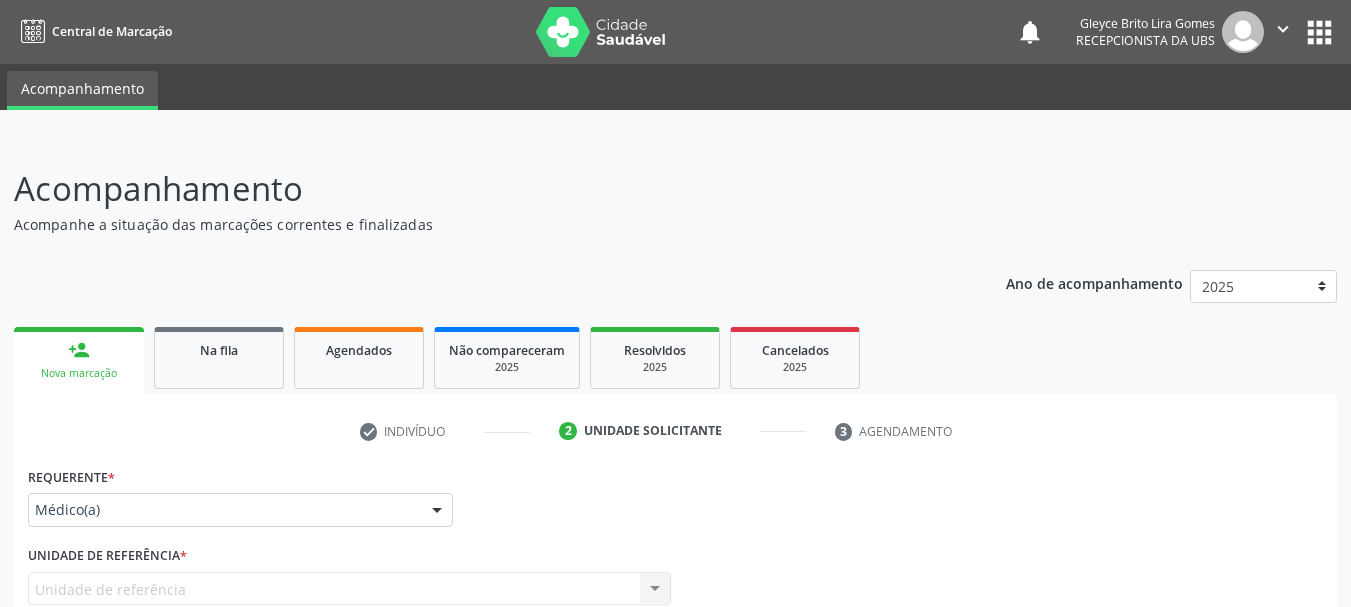 scroll, scrollTop: 234, scrollLeft: 0, axis: vertical 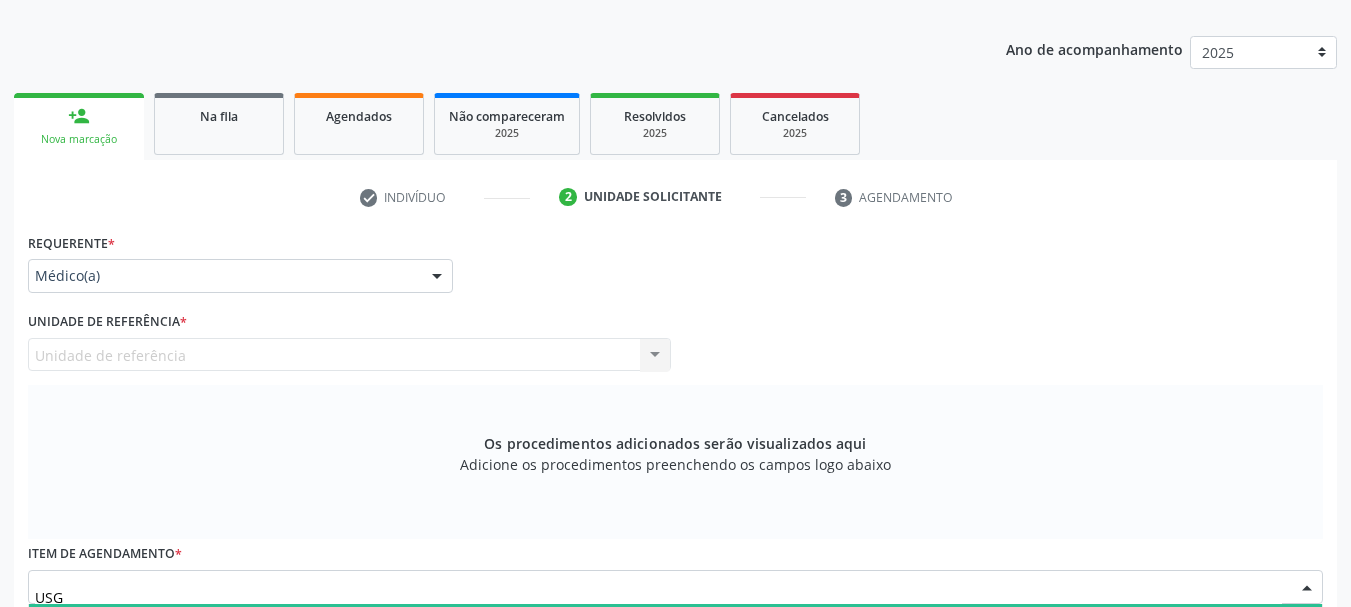 type on "USG" 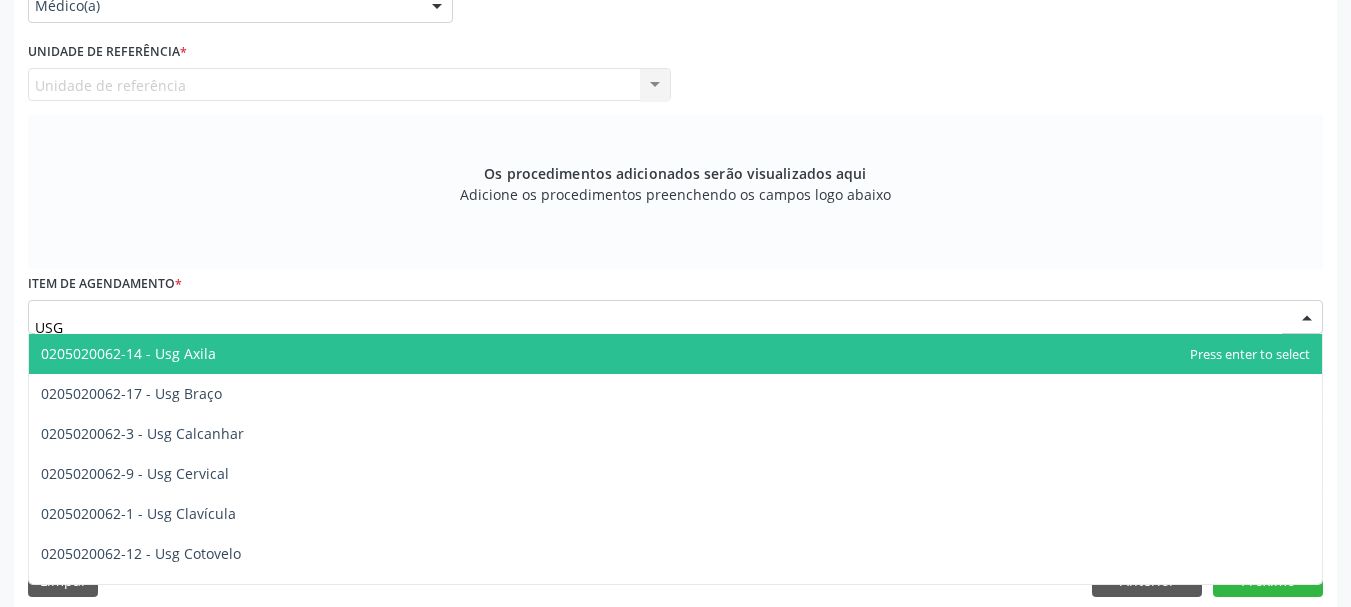 scroll, scrollTop: 522, scrollLeft: 0, axis: vertical 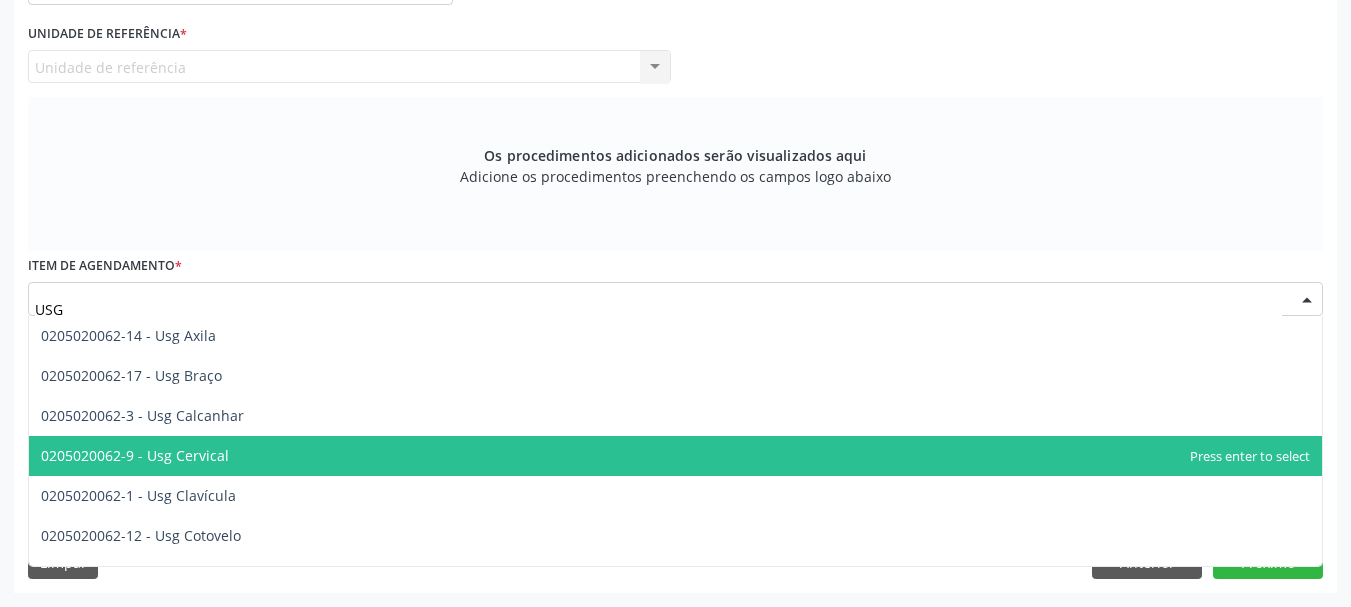 click on "0205020062-9 - Usg Cervical" at bounding box center (675, 456) 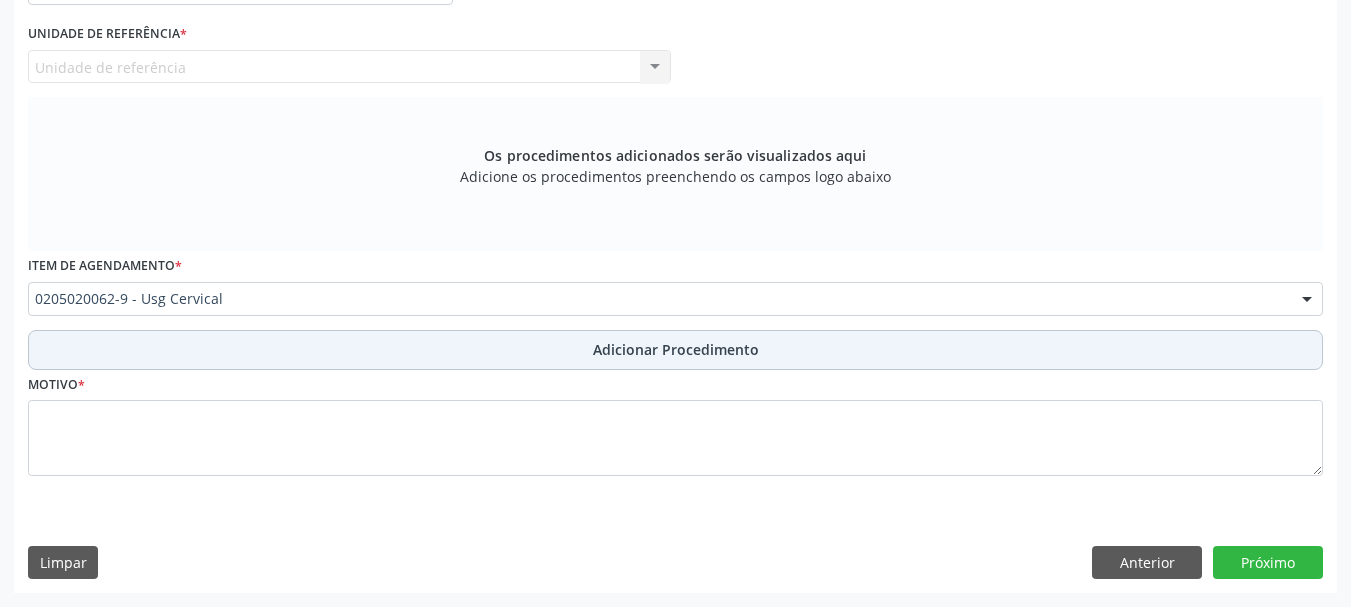 click on "Adicionar Procedimento" at bounding box center [675, 350] 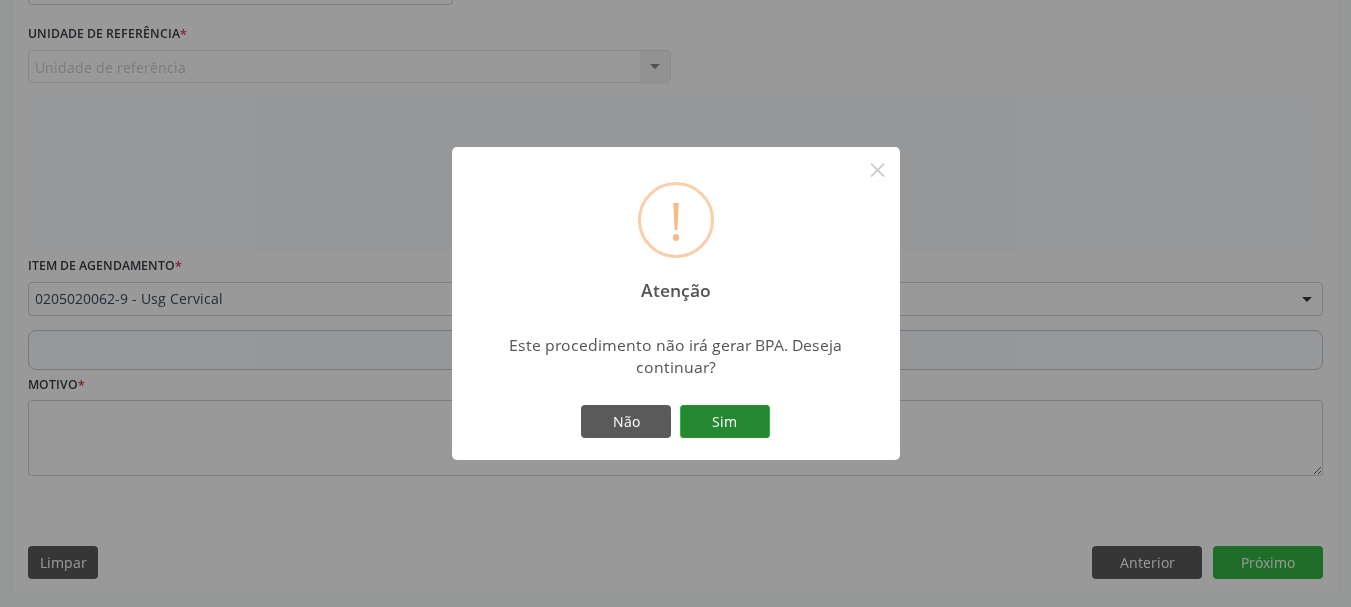 click on "Sim" at bounding box center (725, 422) 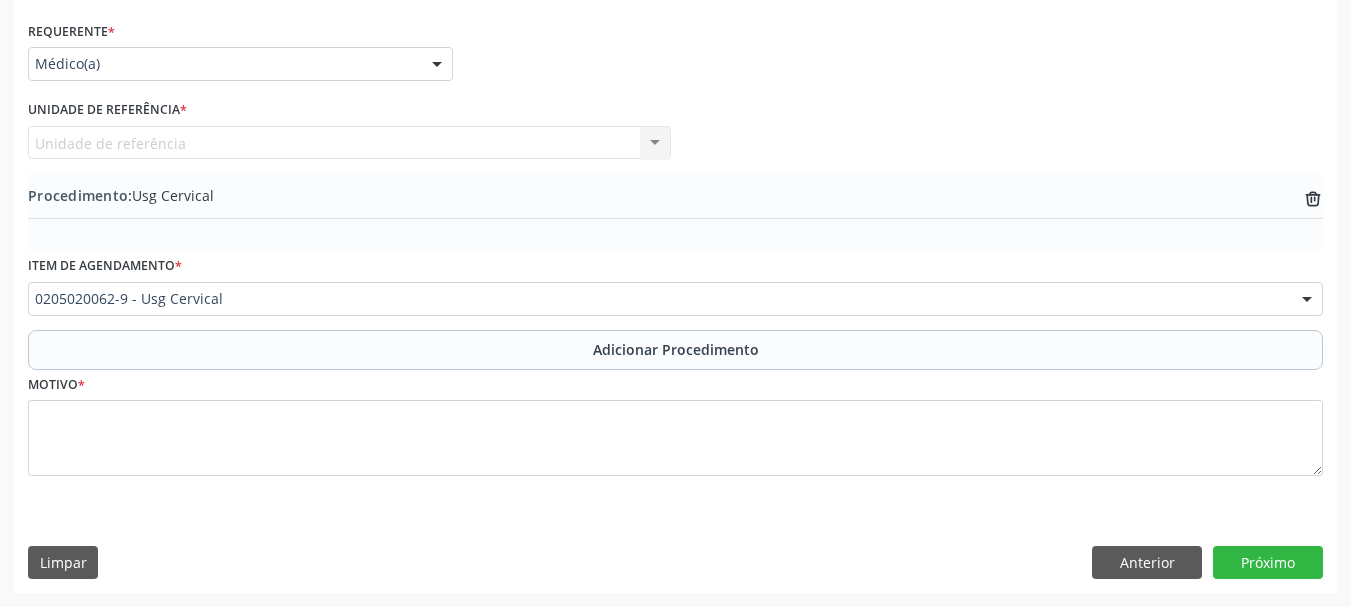 scroll, scrollTop: 446, scrollLeft: 0, axis: vertical 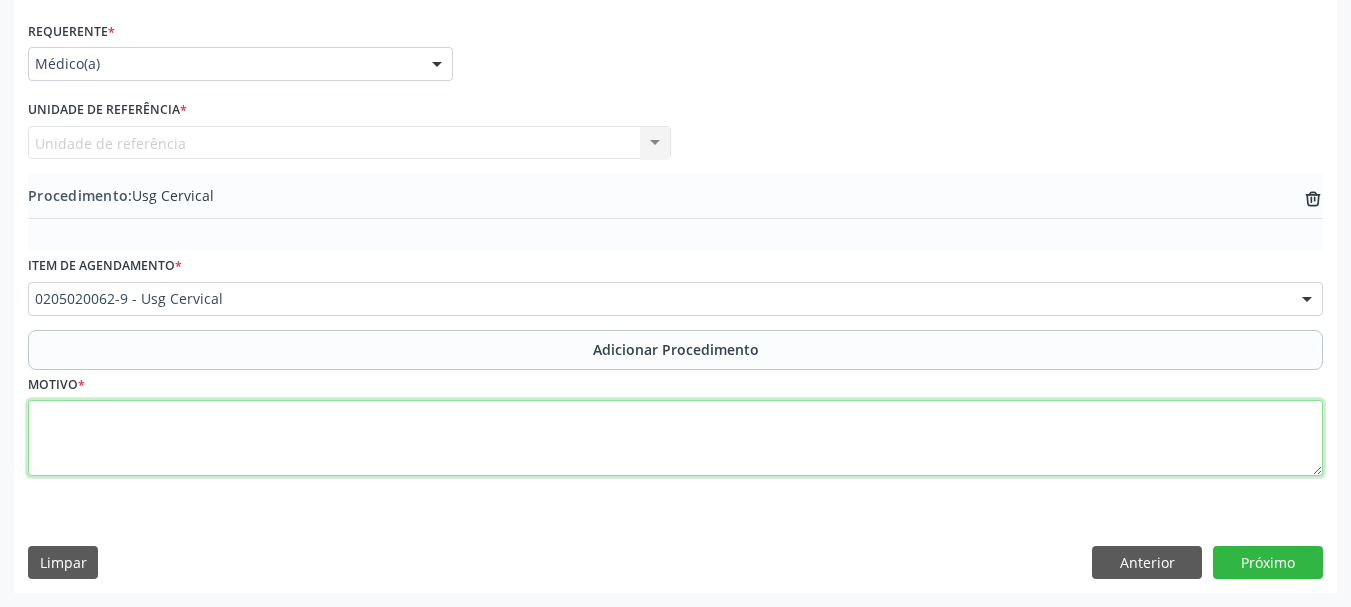 click at bounding box center (675, 438) 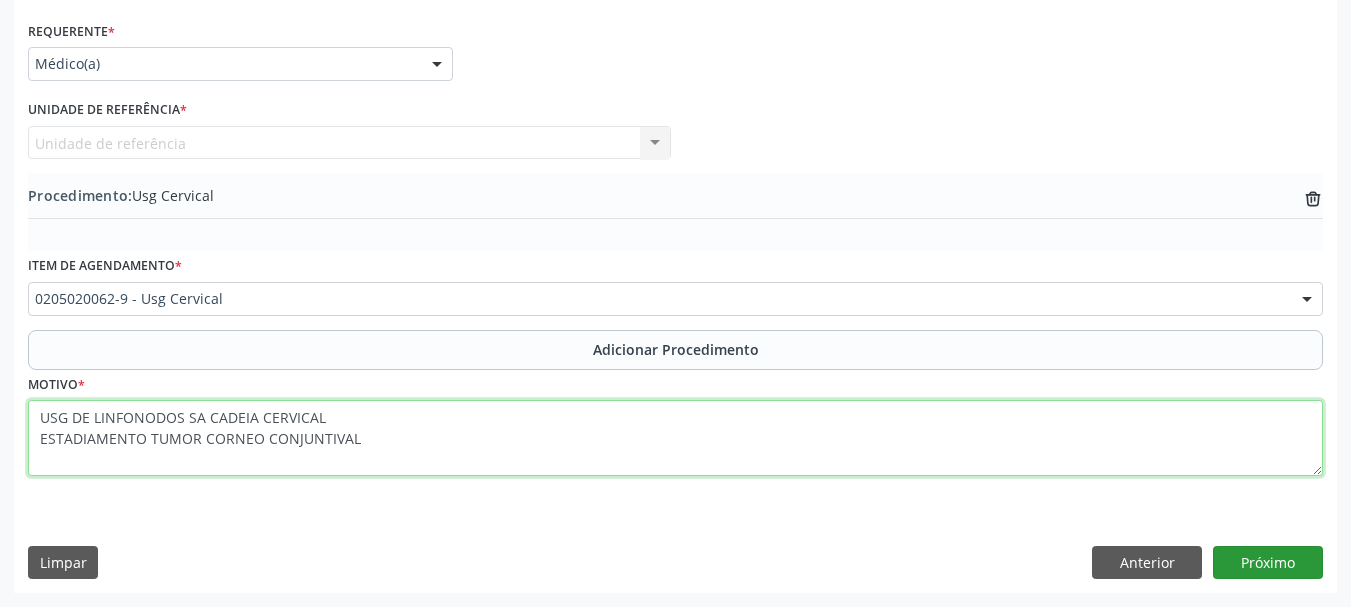type on "USG DE LINFONODOS SA CADEIA CERVICAL
ESTADIAMENTO TUMOR CORNEO CONJUNTIVAL" 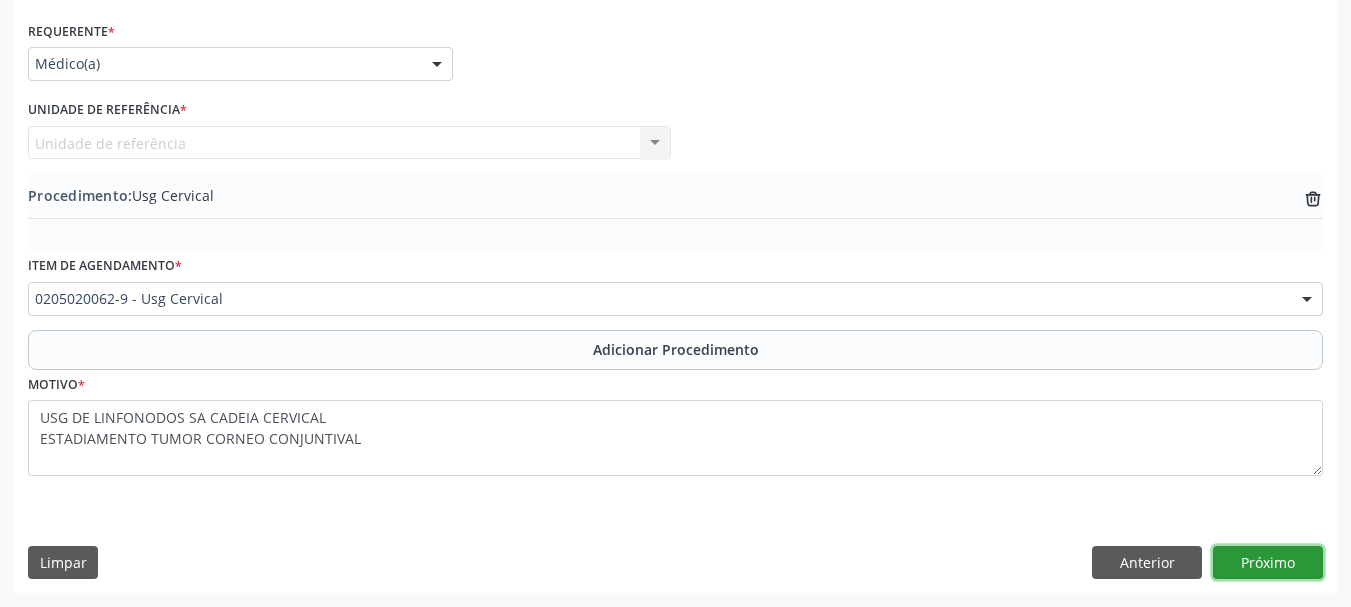 click on "Próximo" at bounding box center [1268, 563] 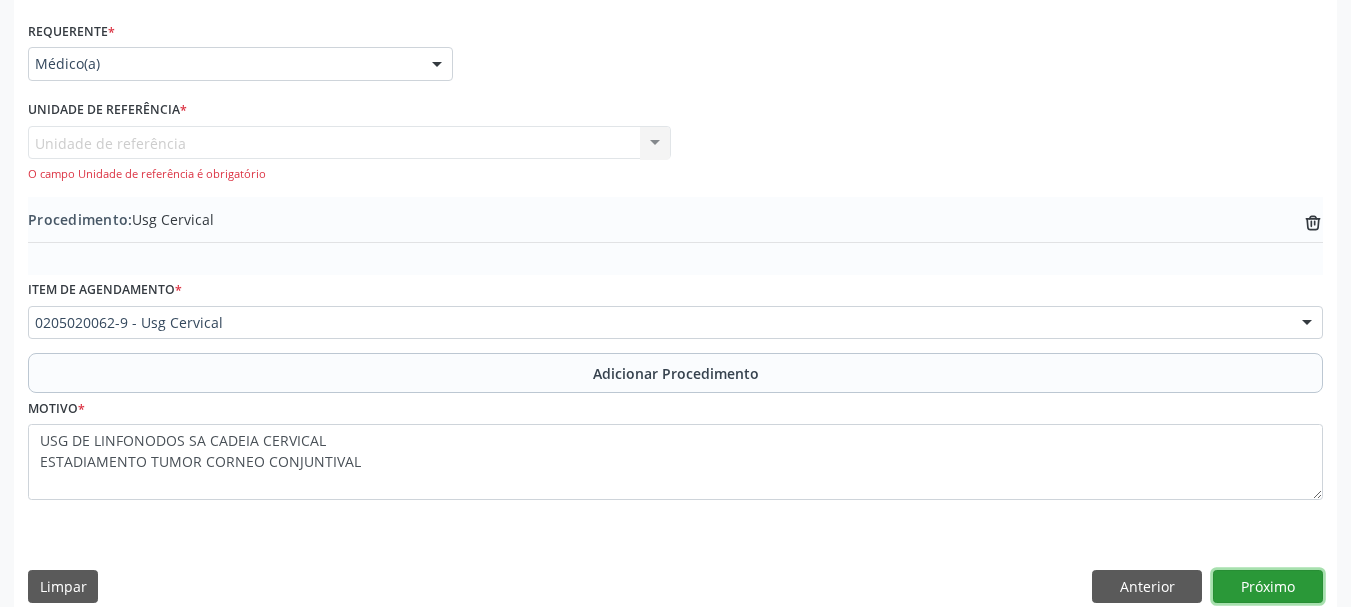 click on "Próximo" at bounding box center [1268, 587] 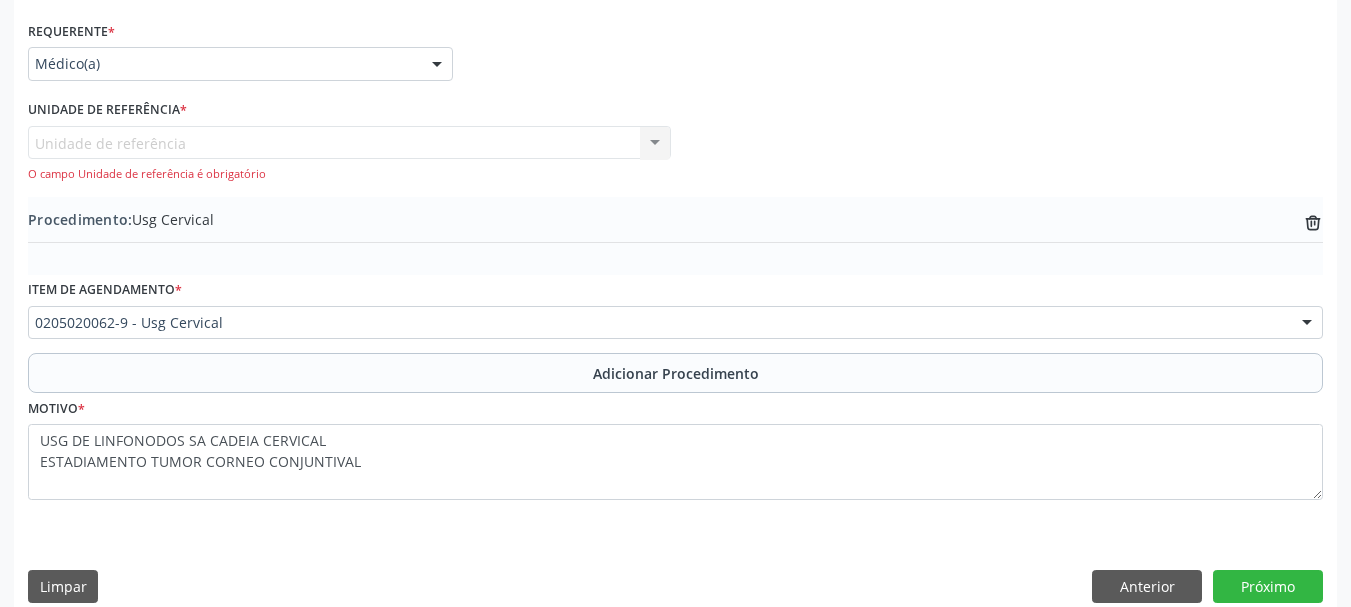 click on "Unidade de referência
Unidade de Saude da Familia das Pedras
Nenhum resultado encontrado para: "   "
Não há nenhuma opção para ser exibida.
O campo Unidade de referência é obrigatório" at bounding box center (349, 154) 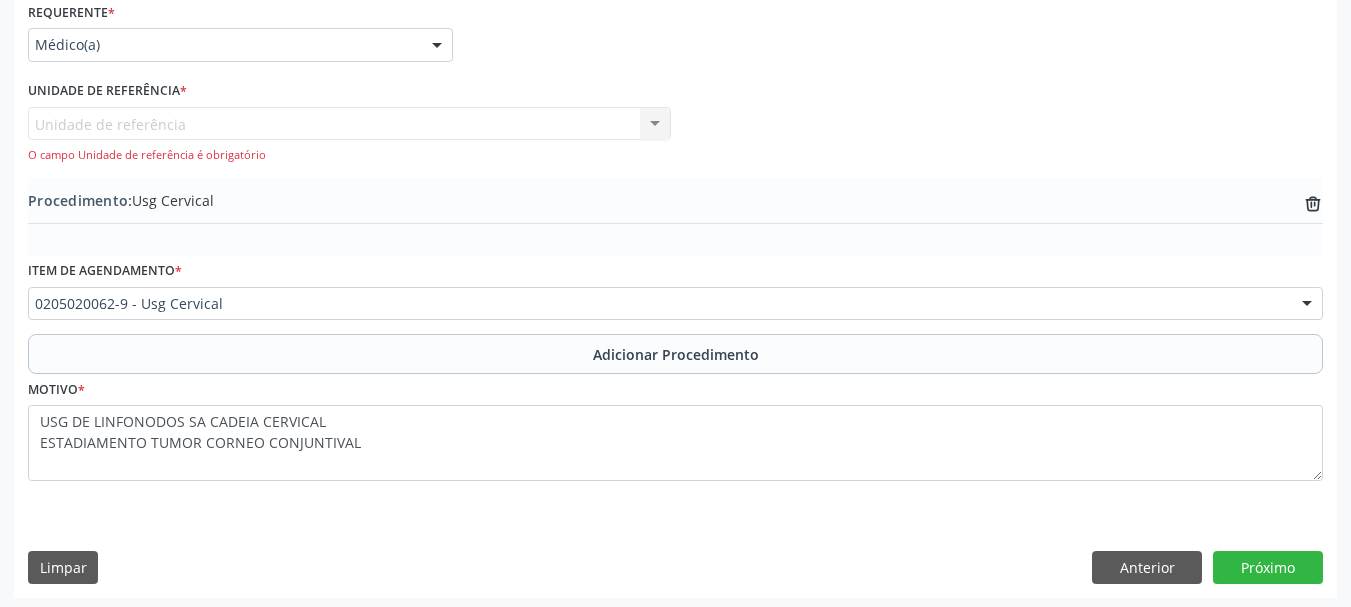 scroll, scrollTop: 470, scrollLeft: 0, axis: vertical 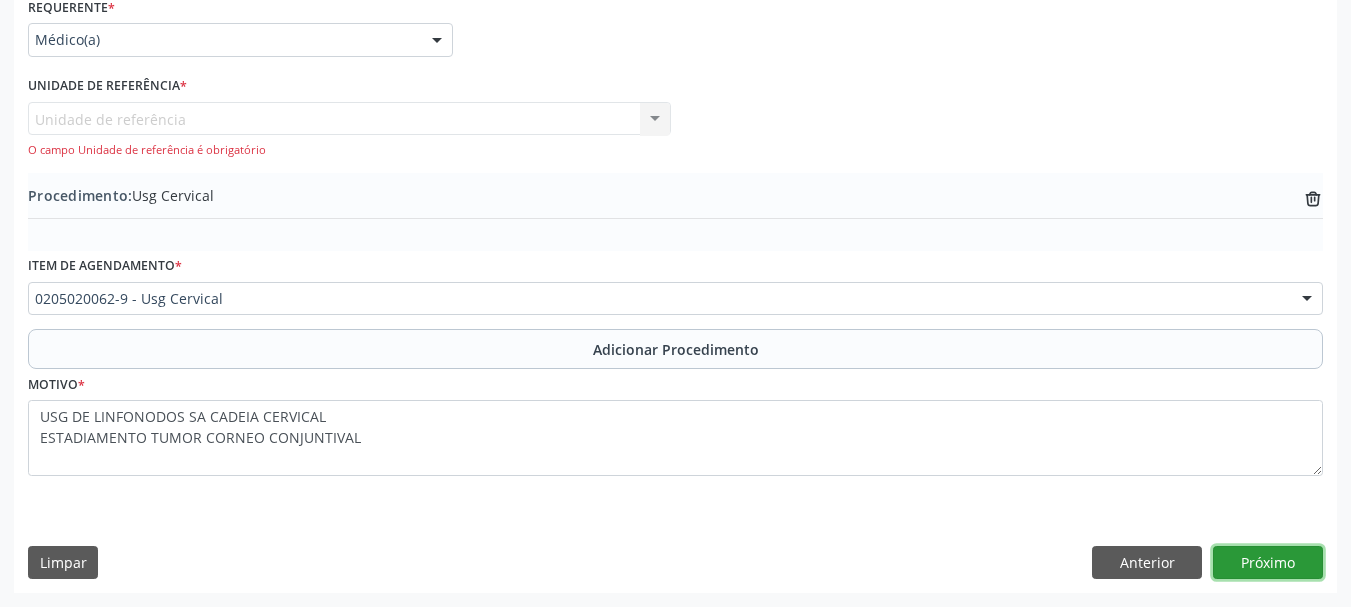 click on "Próximo" at bounding box center (1268, 563) 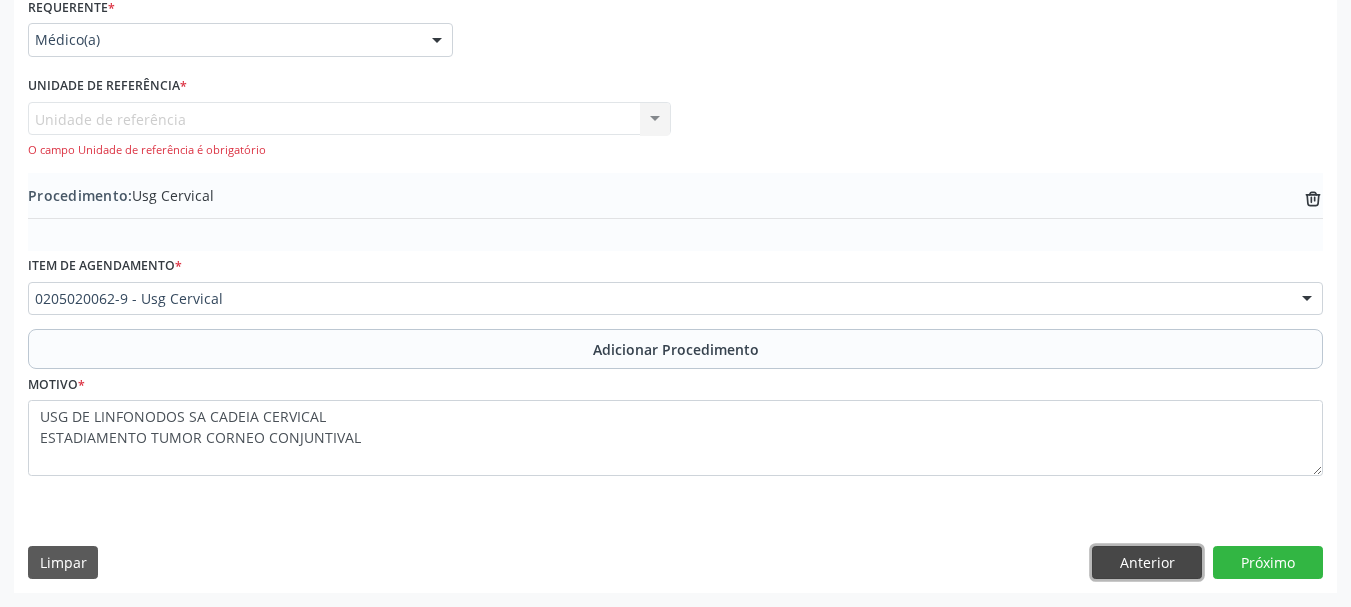 click on "Anterior" at bounding box center (1147, 563) 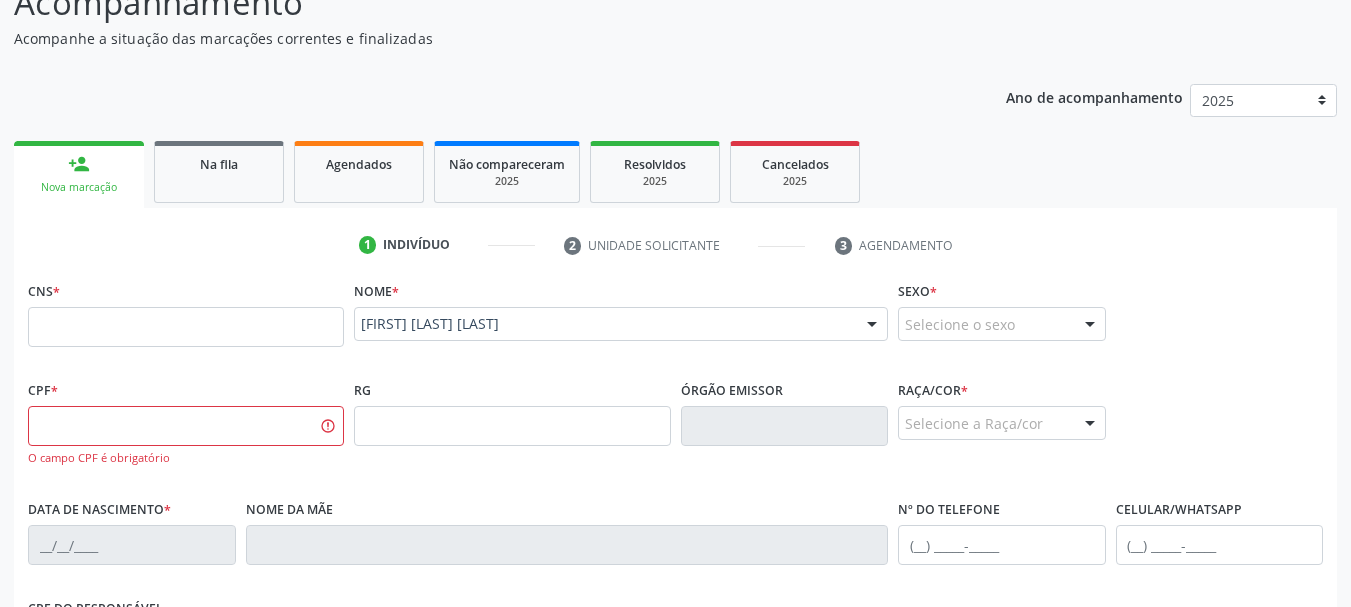 scroll, scrollTop: 425, scrollLeft: 0, axis: vertical 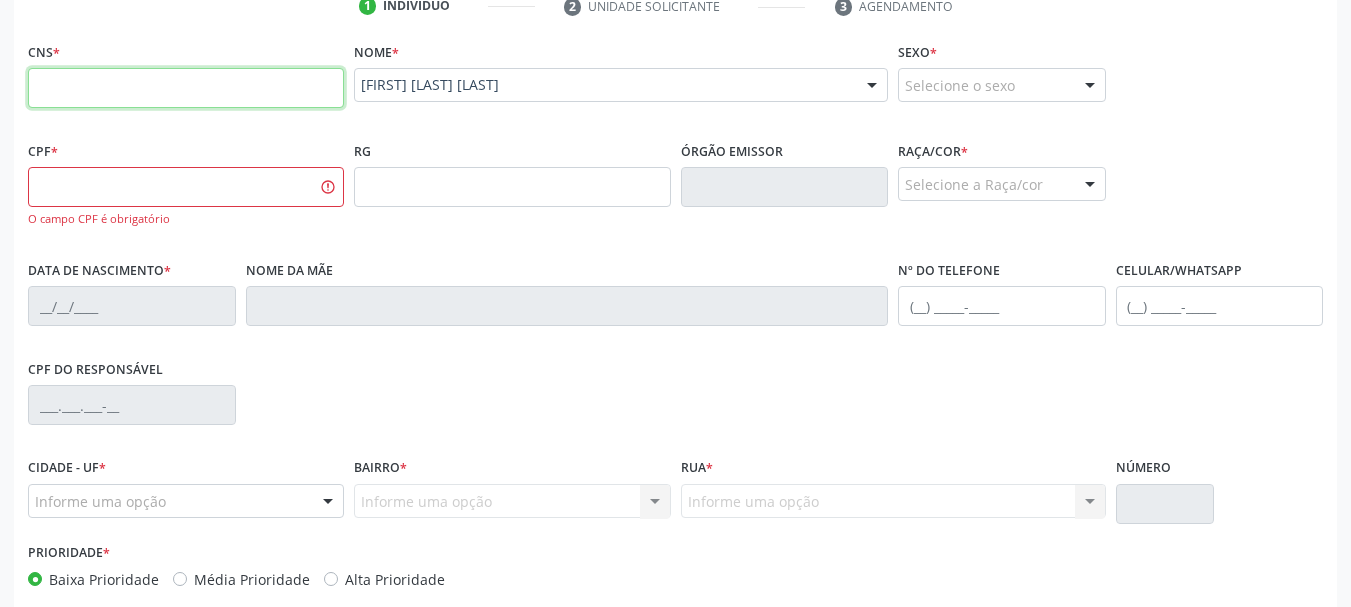 click at bounding box center (186, 88) 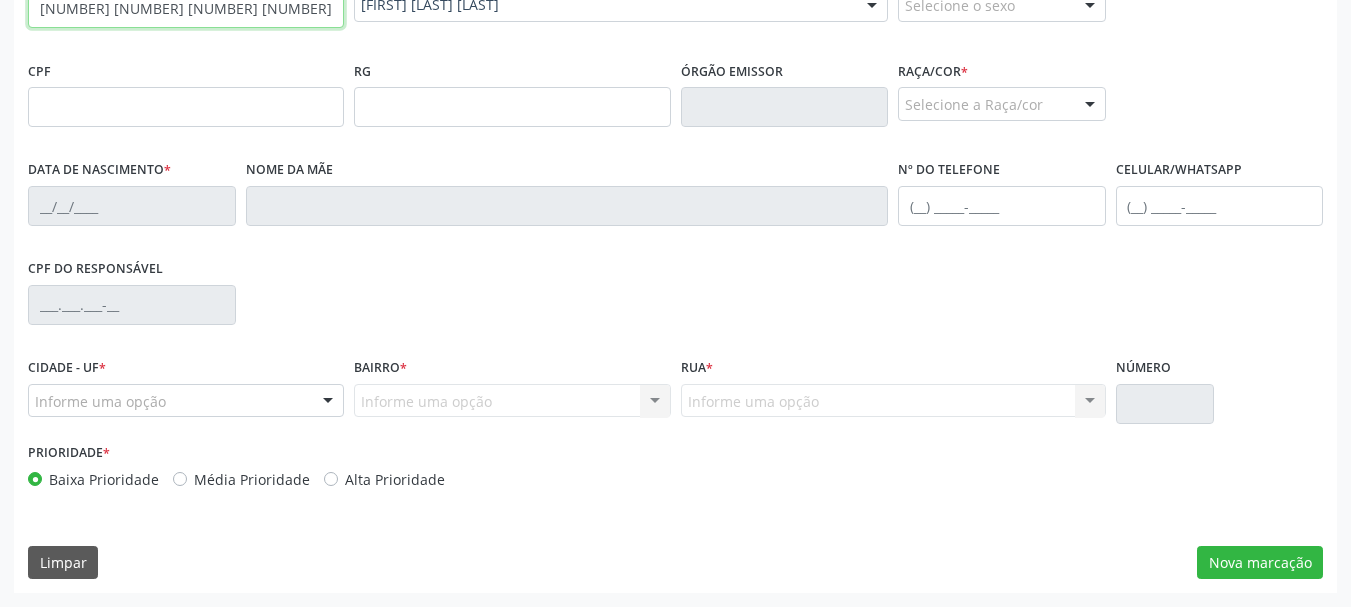 scroll, scrollTop: 5, scrollLeft: 0, axis: vertical 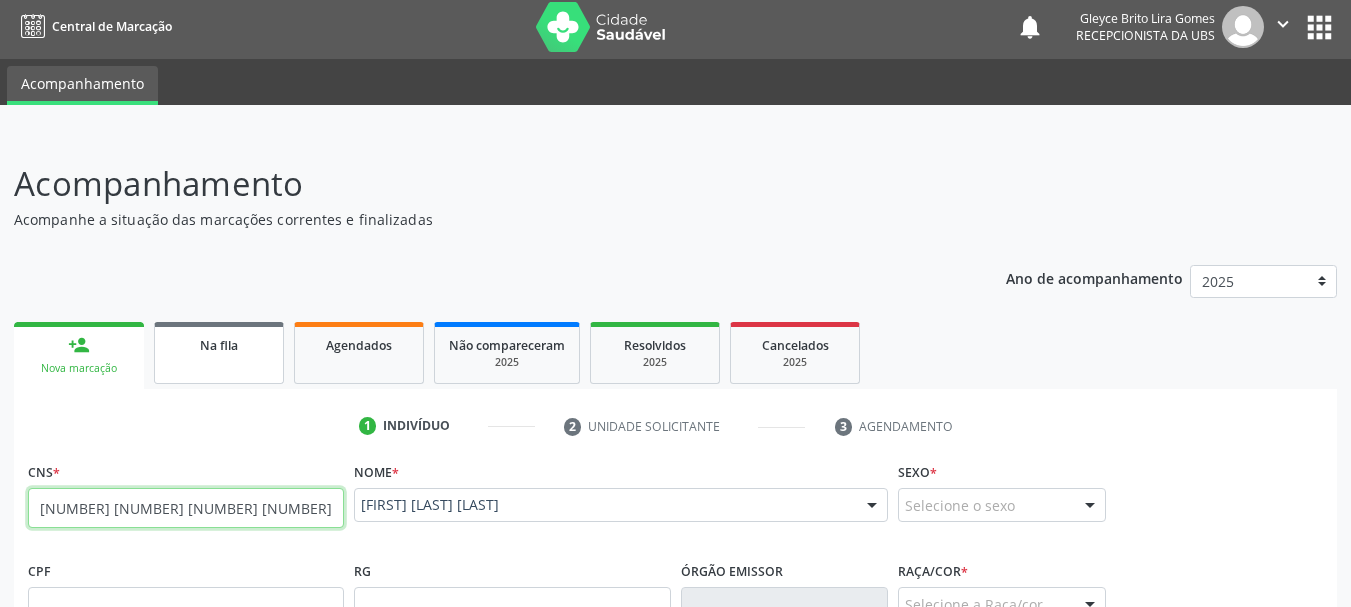 type on "[PHONE]" 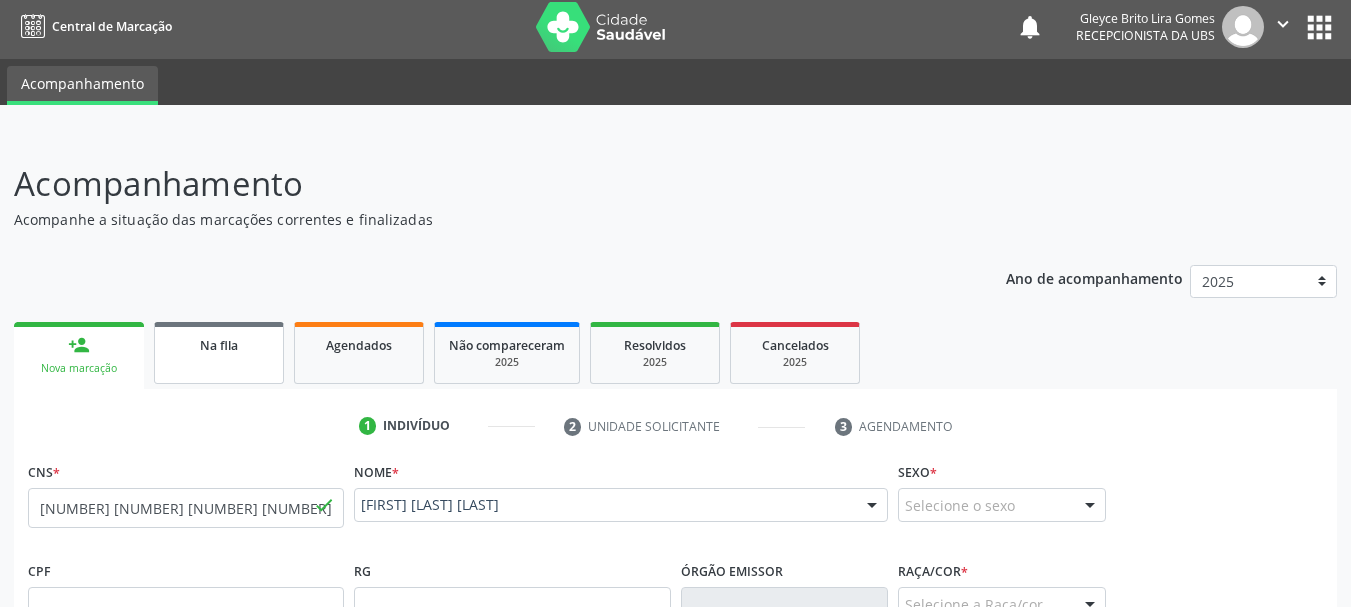 click on "Na fila" at bounding box center (219, 345) 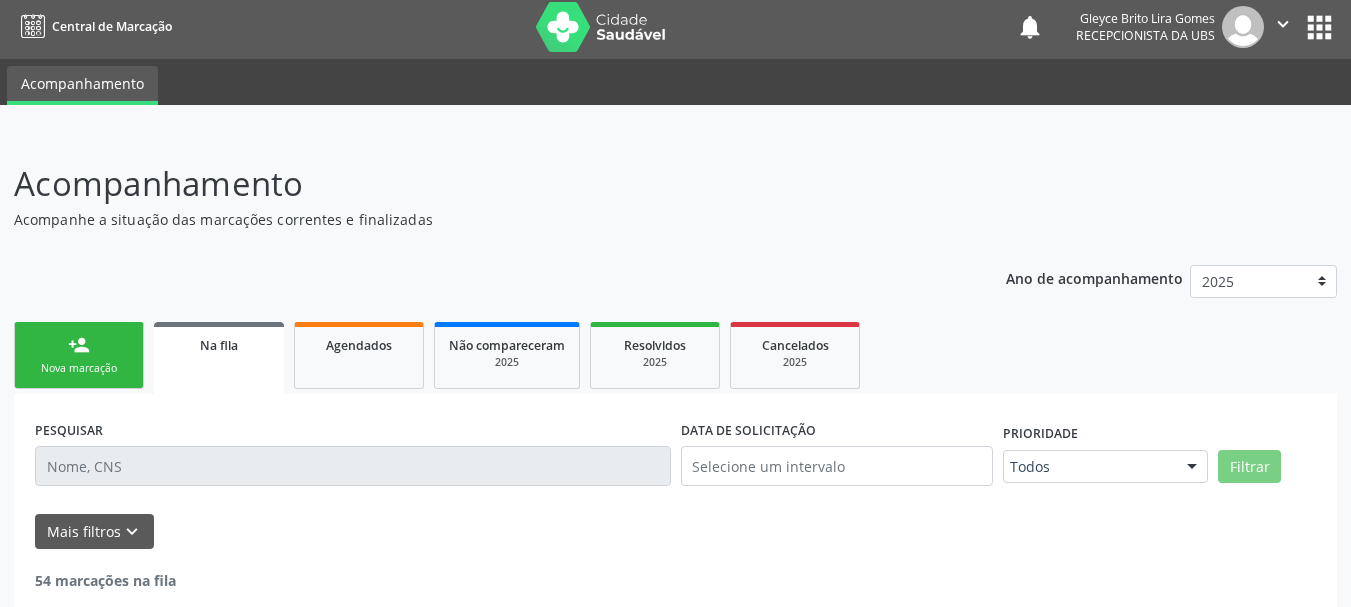scroll, scrollTop: 109, scrollLeft: 0, axis: vertical 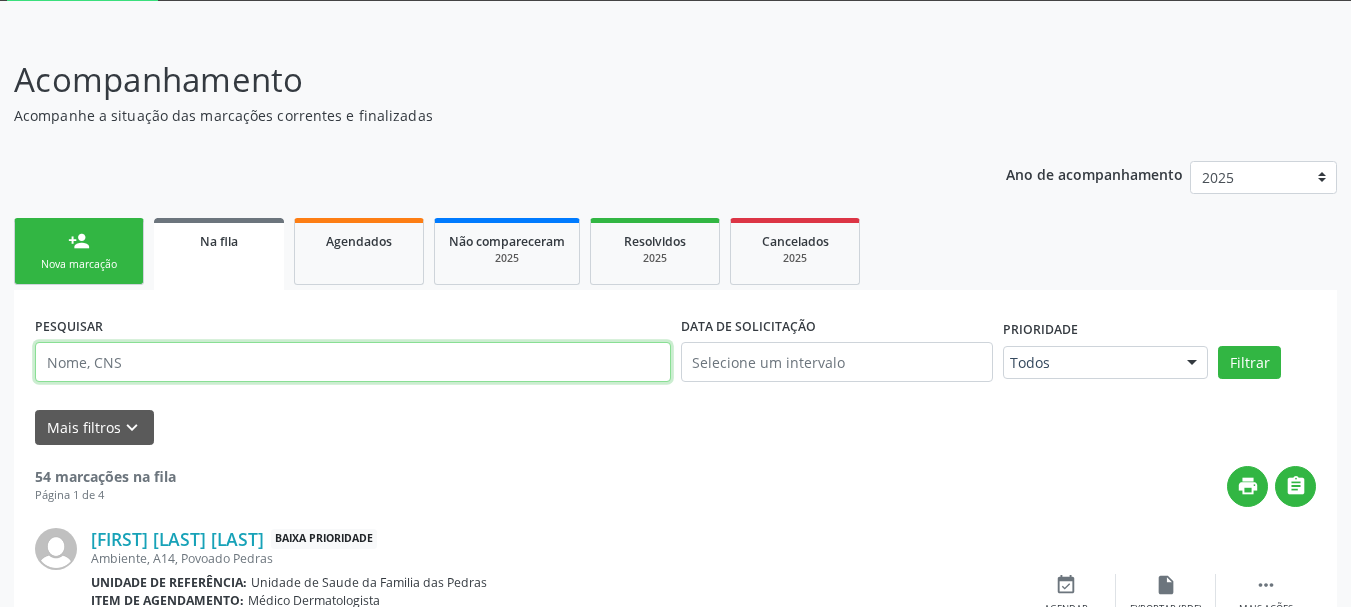 click at bounding box center [353, 362] 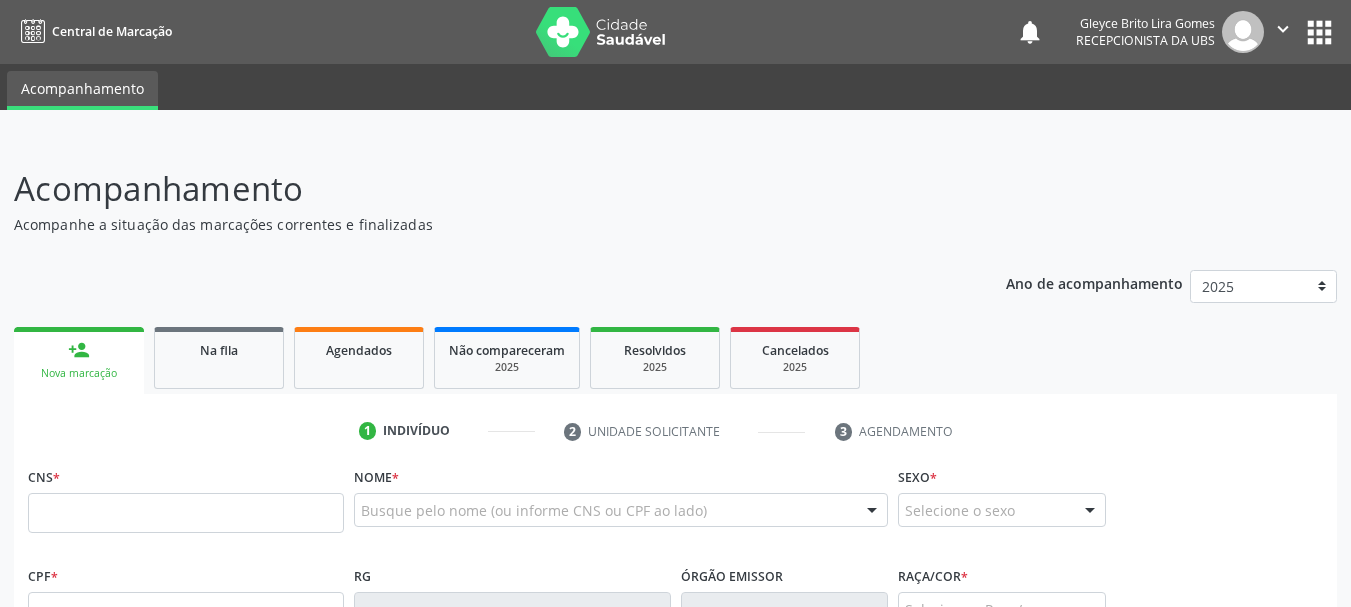 scroll, scrollTop: 0, scrollLeft: 0, axis: both 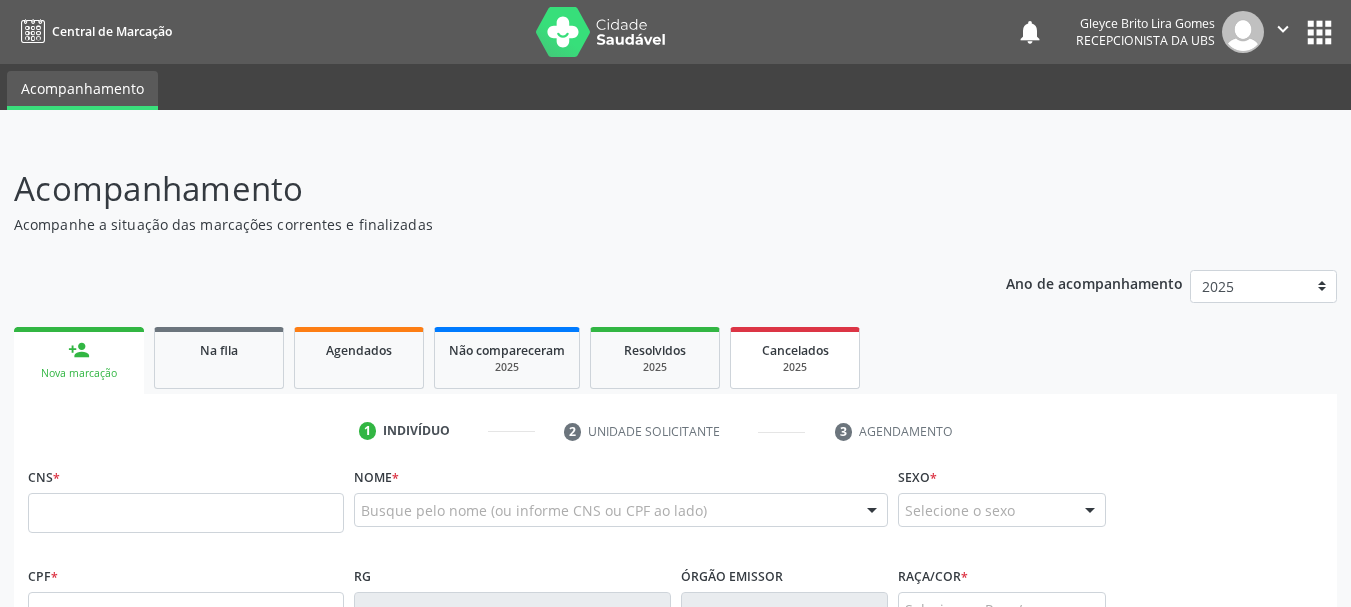 drag, startPoint x: 0, startPoint y: 518, endPoint x: 740, endPoint y: 370, distance: 754.6549 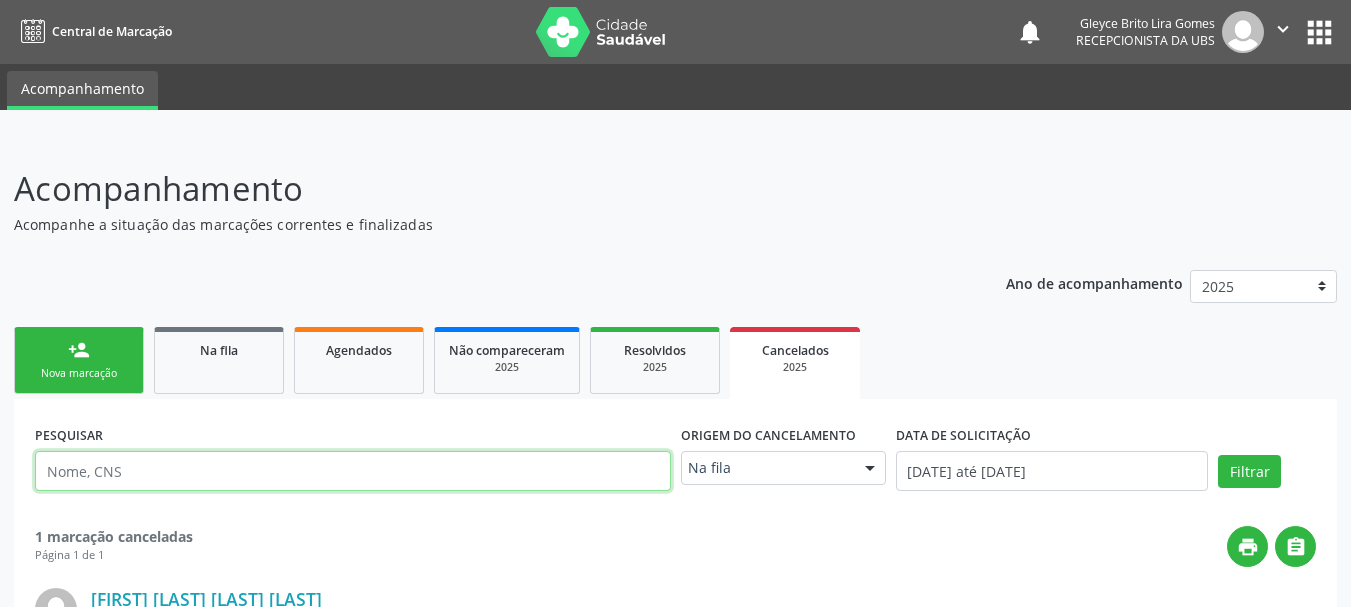 click at bounding box center [353, 471] 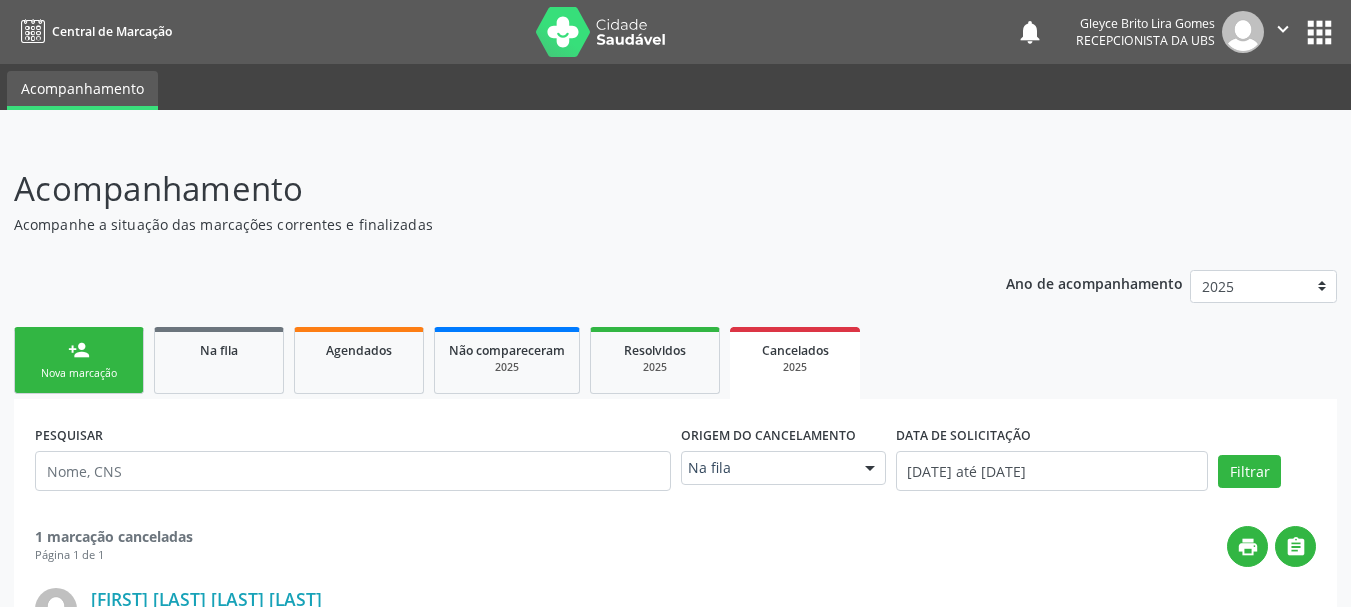 click on "person_add
Nova marcação" at bounding box center [79, 360] 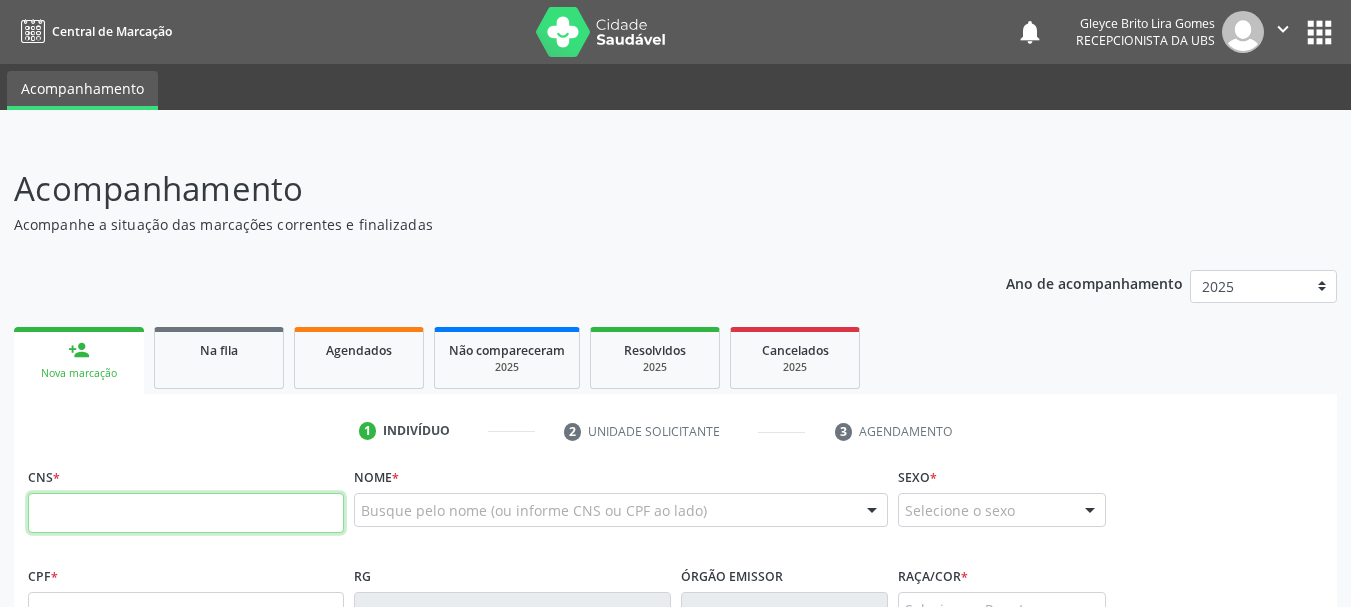 click at bounding box center (186, 513) 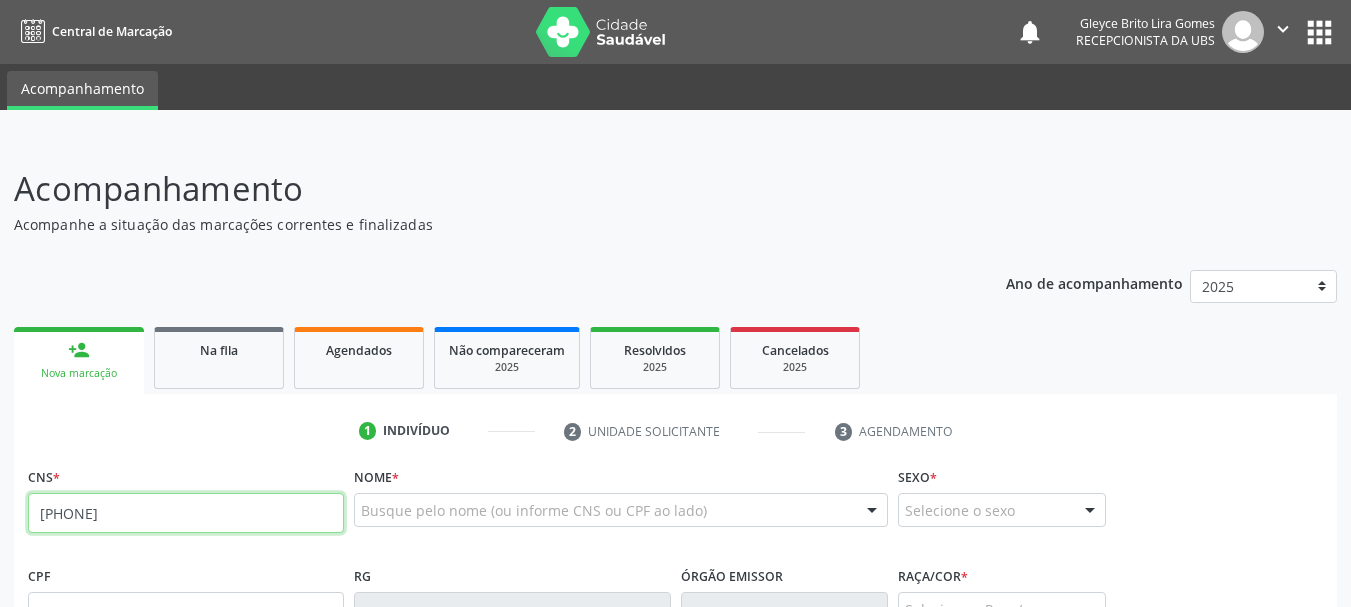 type on "[PHONE]" 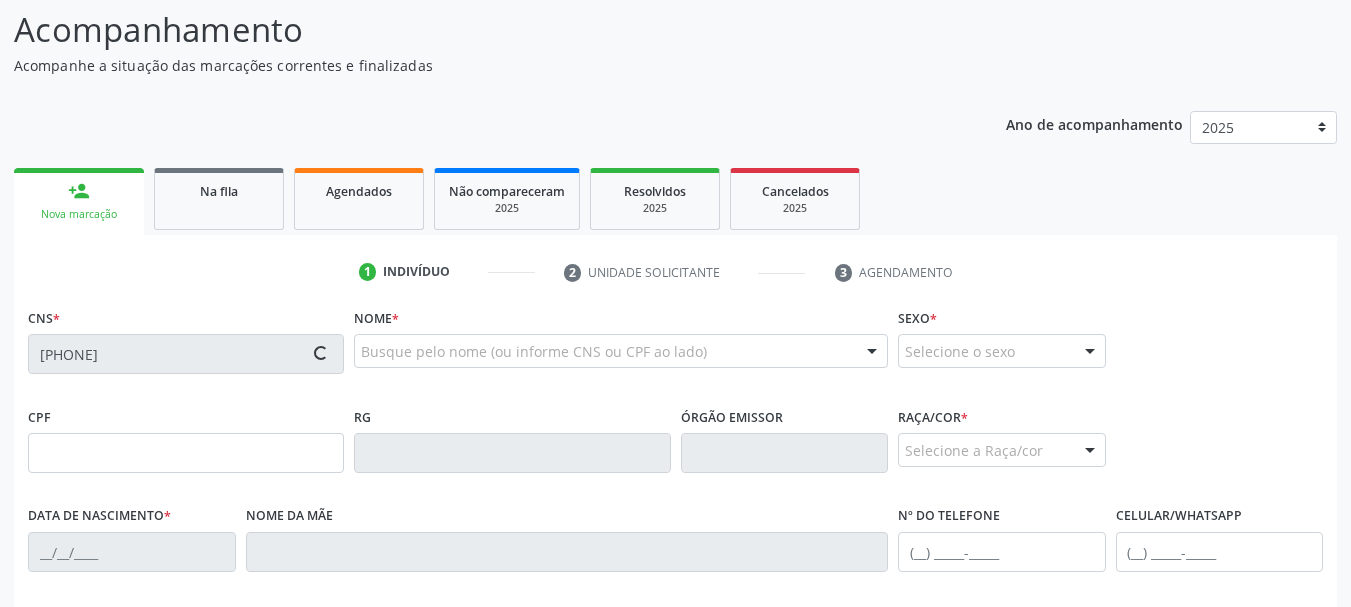 scroll, scrollTop: 200, scrollLeft: 0, axis: vertical 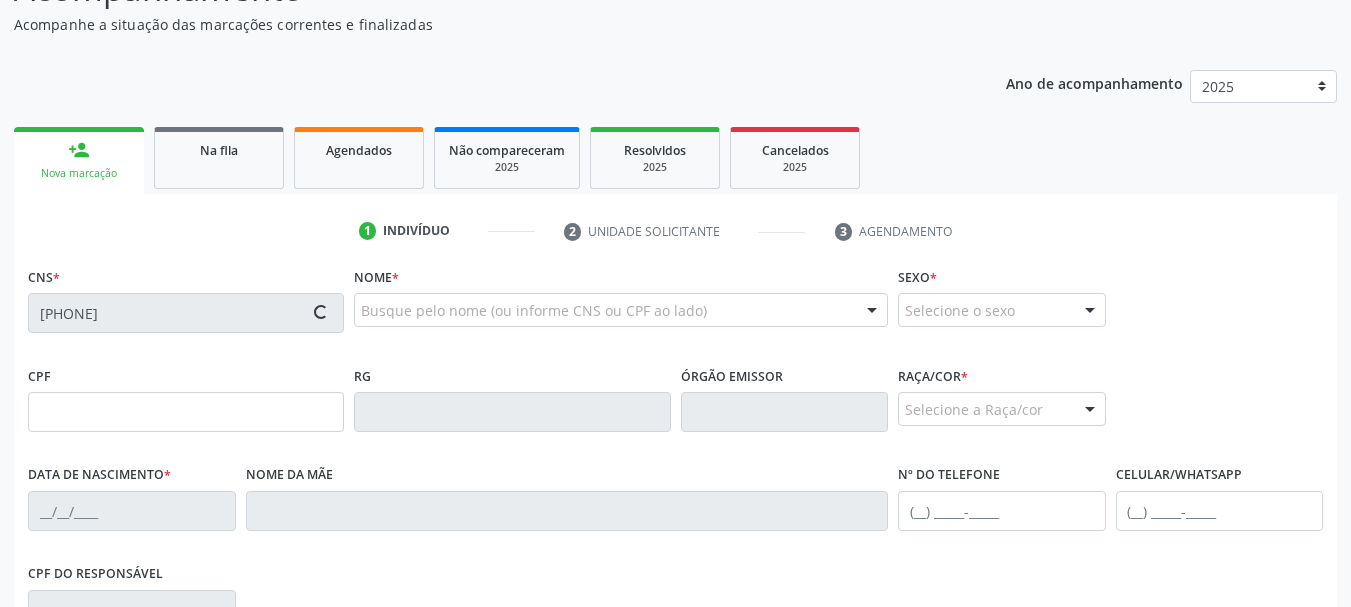 type on "[DATE]" 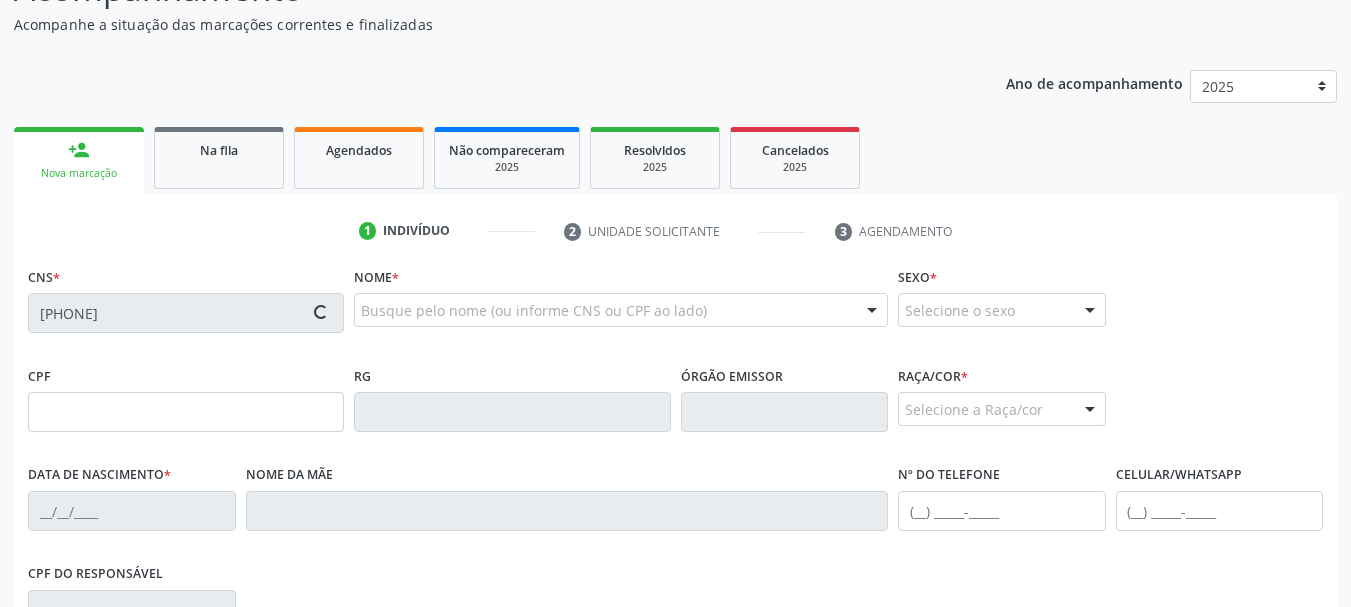 type on "S/N" 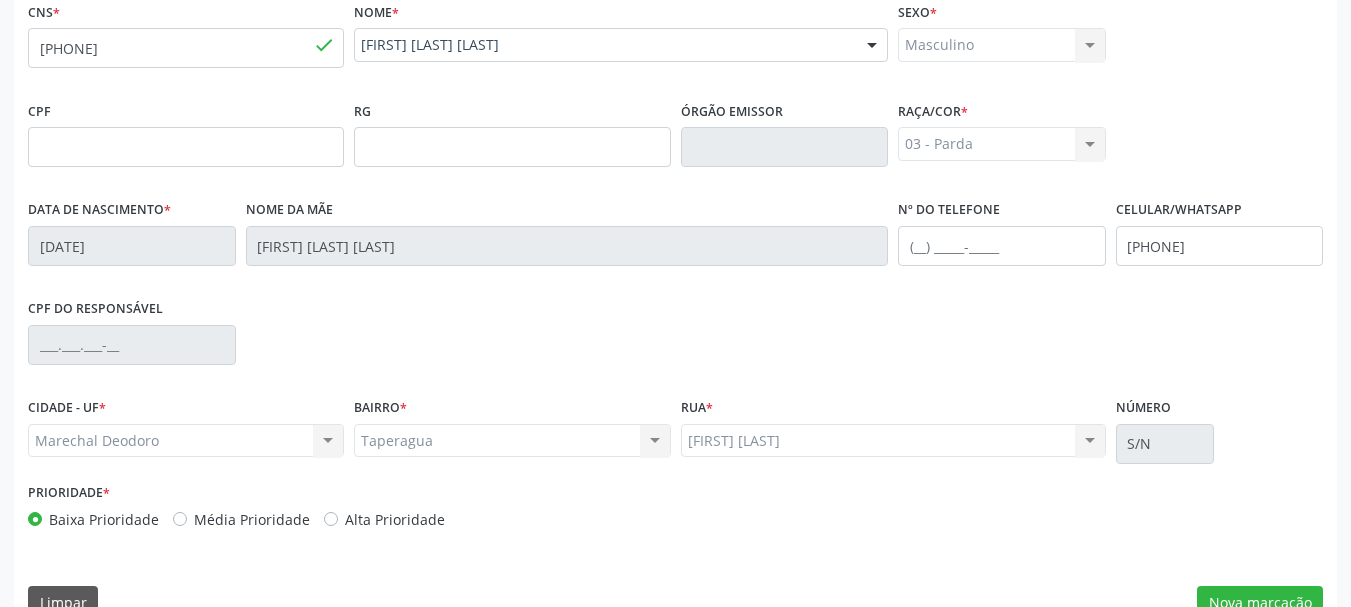 scroll, scrollTop: 505, scrollLeft: 0, axis: vertical 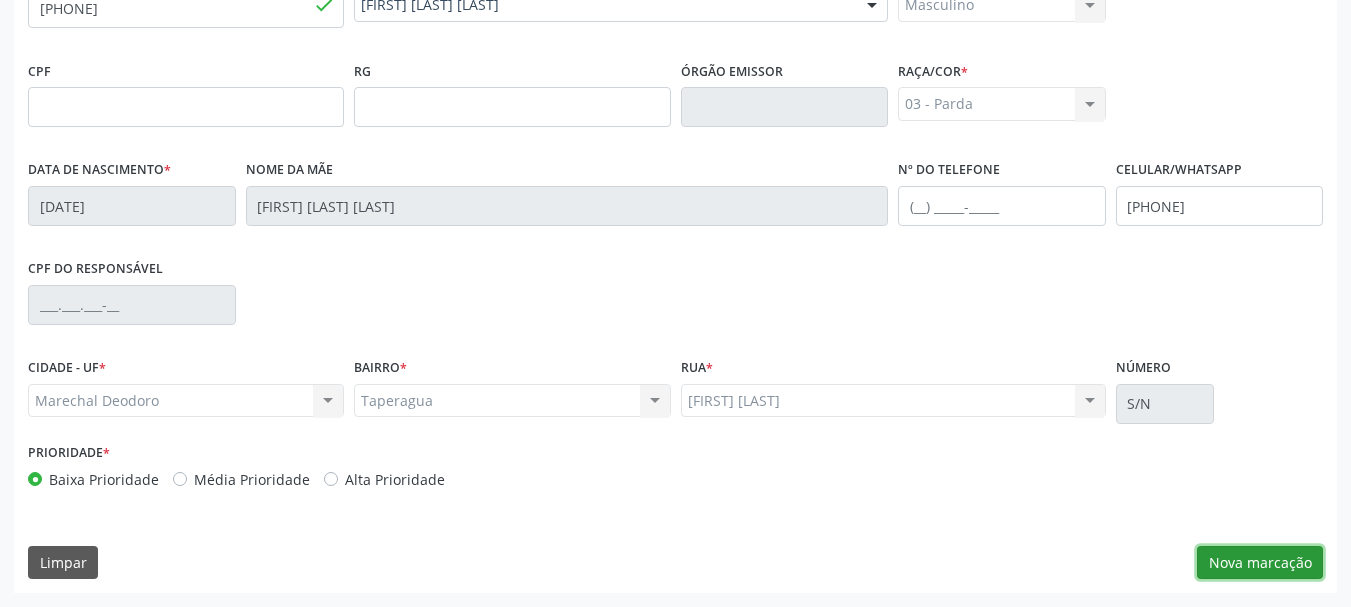 click on "Nova marcação" at bounding box center [1260, 563] 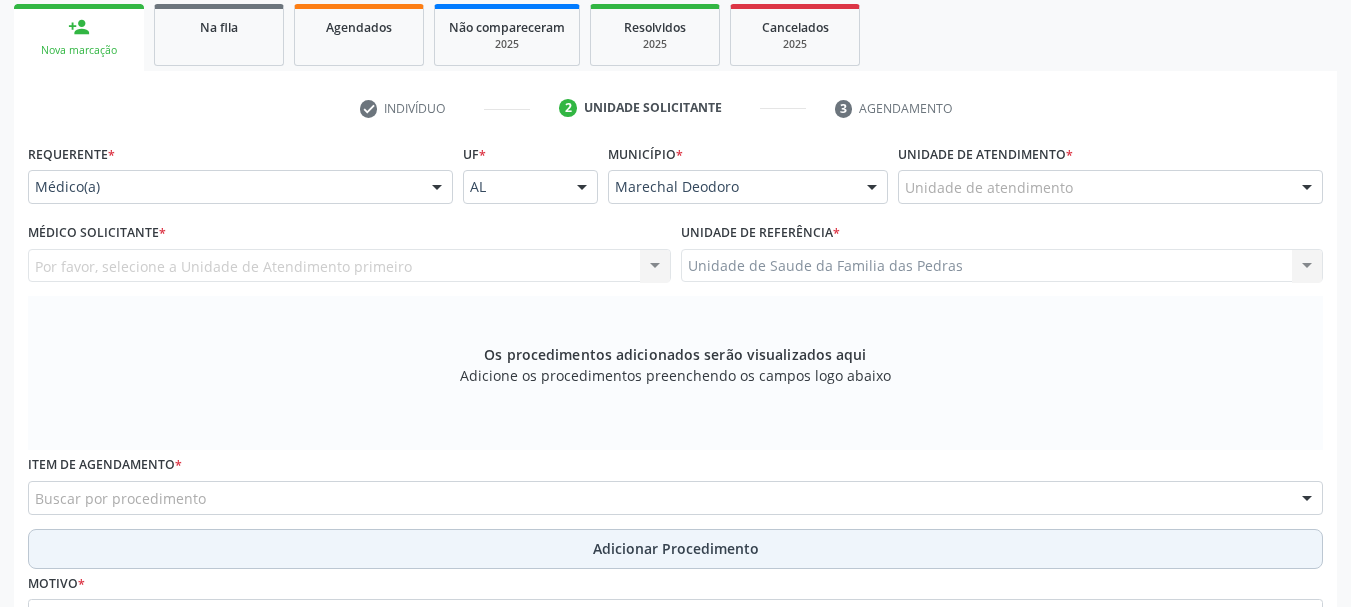 scroll, scrollTop: 105, scrollLeft: 0, axis: vertical 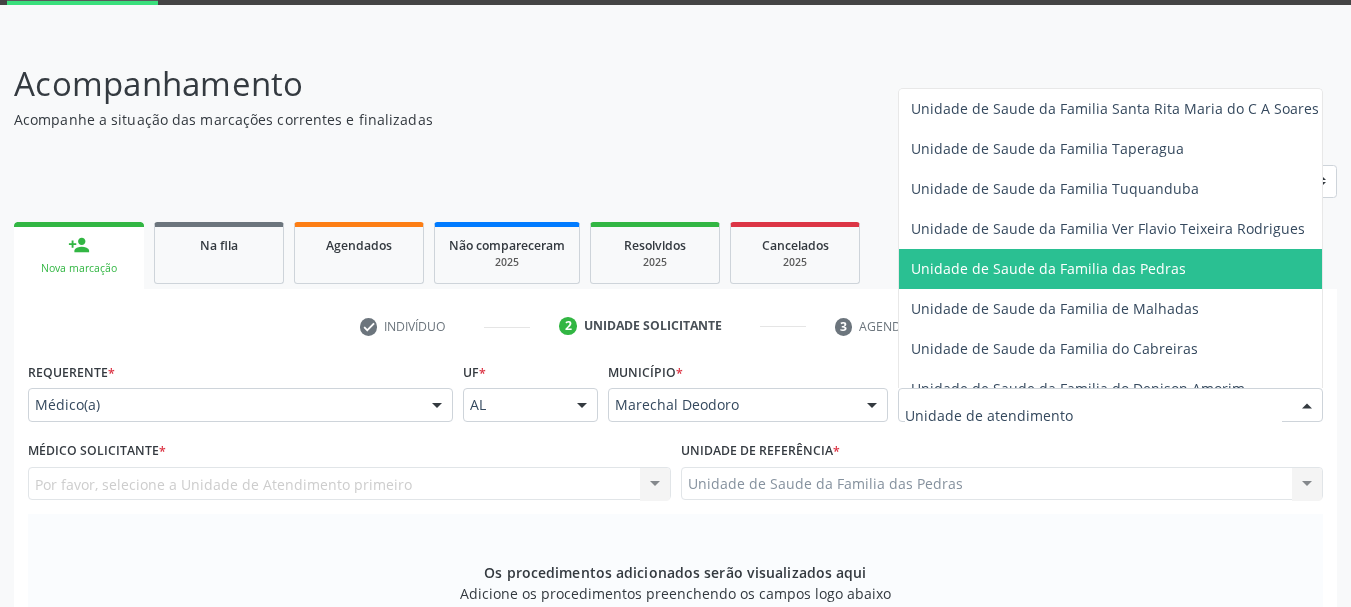 click on "Unidade de Saude da Familia das Pedras" at bounding box center (1048, 268) 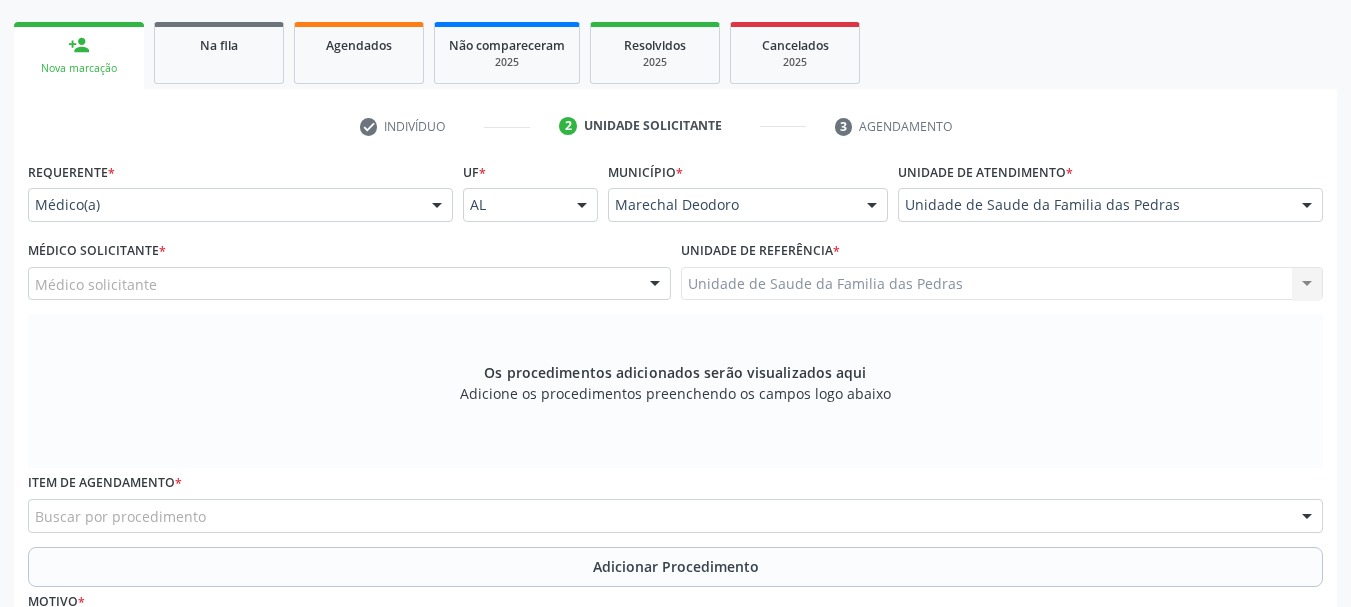 scroll, scrollTop: 405, scrollLeft: 0, axis: vertical 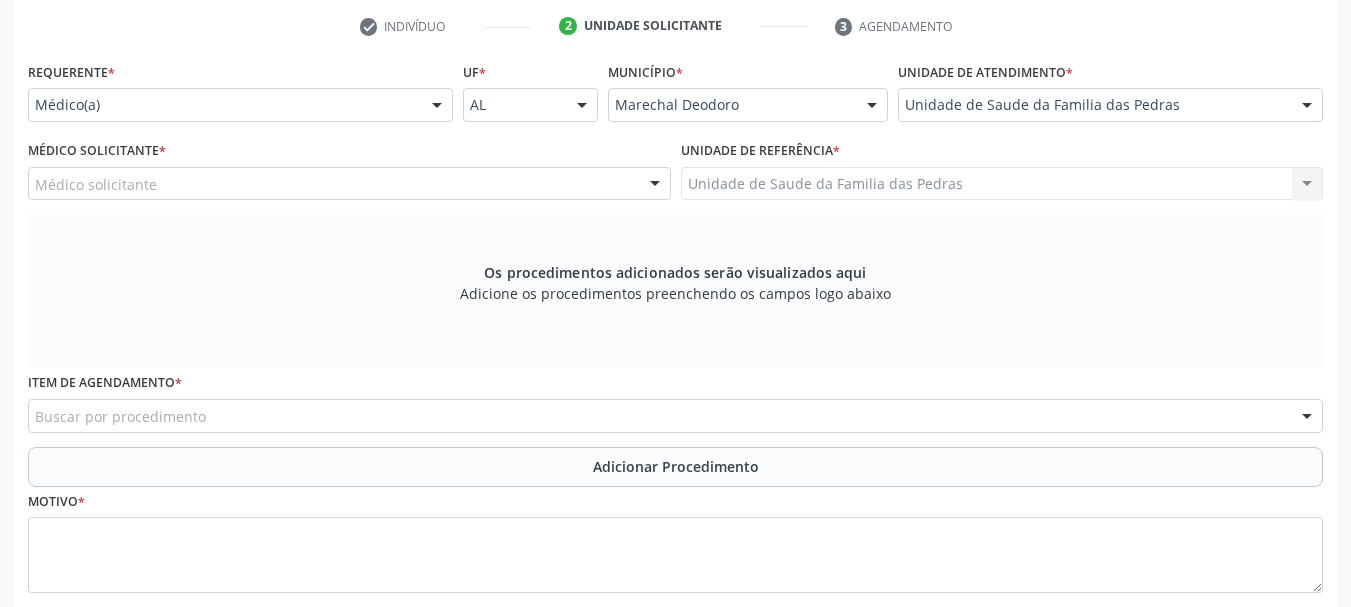 click on "Médico solicitante" at bounding box center (349, 184) 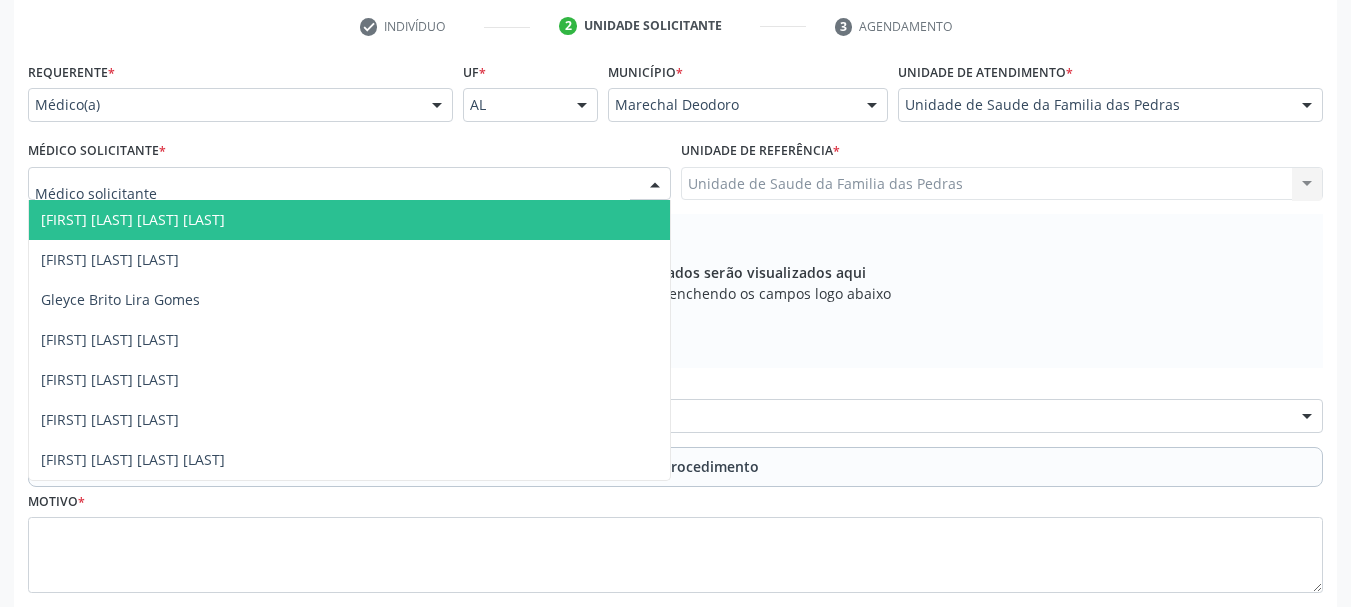click on "[FIRST] [LAST] [LAST] [LAST]" at bounding box center (349, 220) 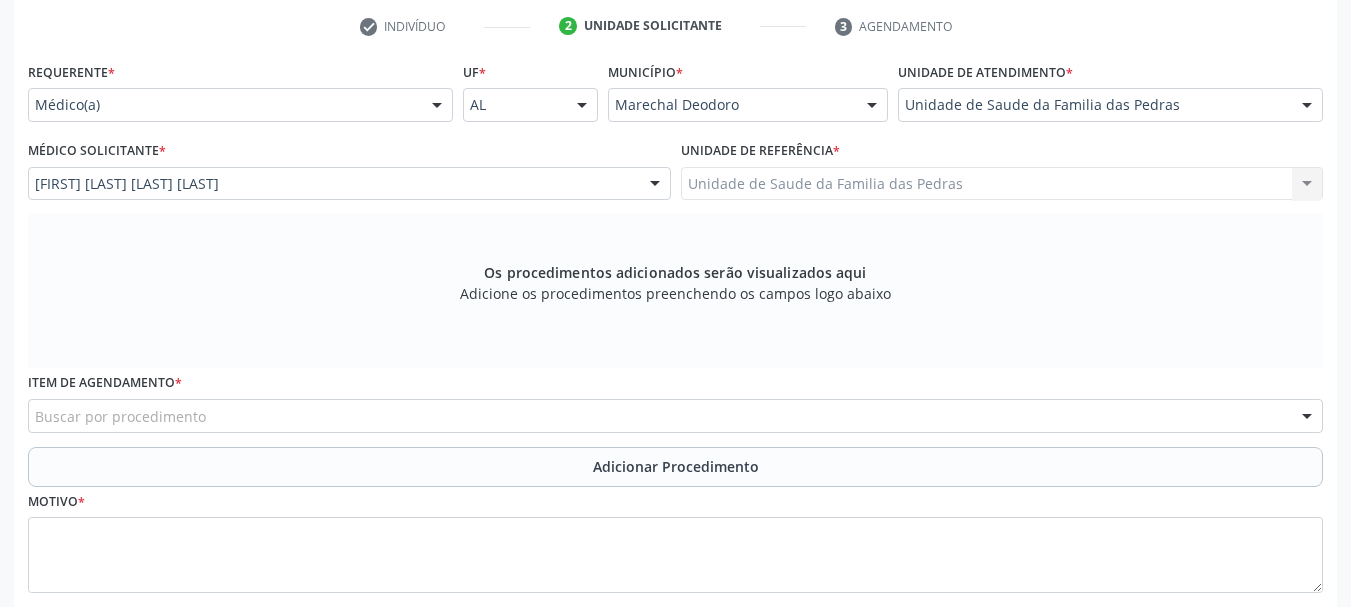 scroll, scrollTop: 505, scrollLeft: 0, axis: vertical 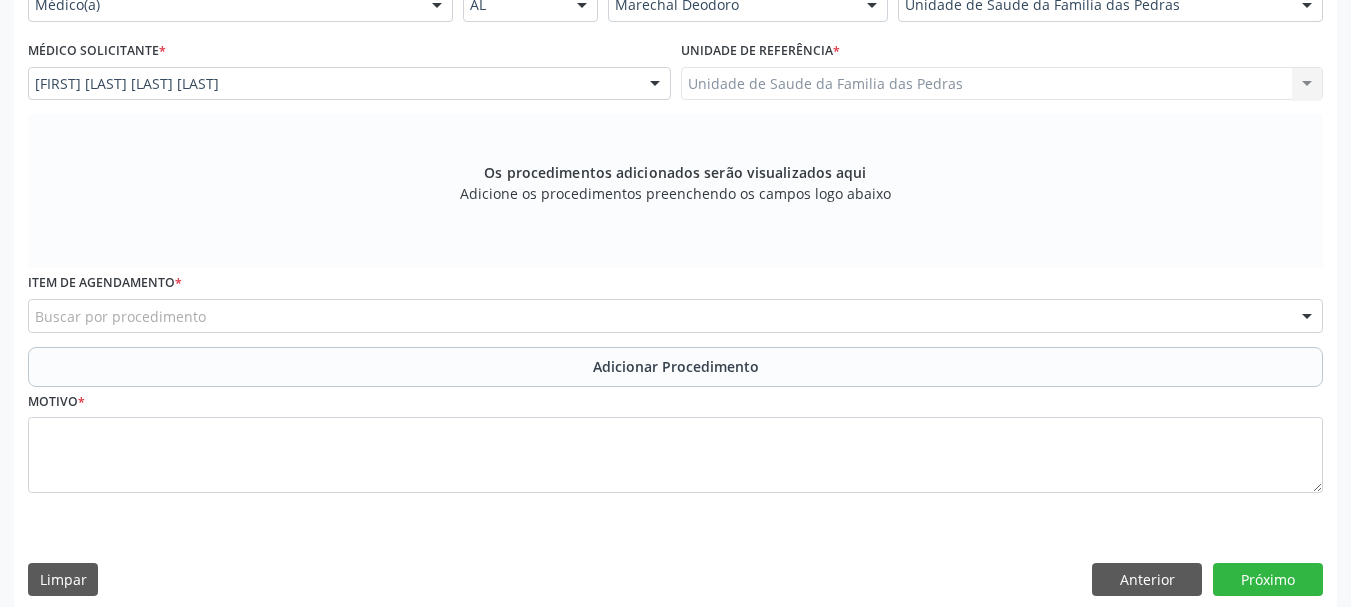 click on "Buscar por procedimento" at bounding box center (675, 316) 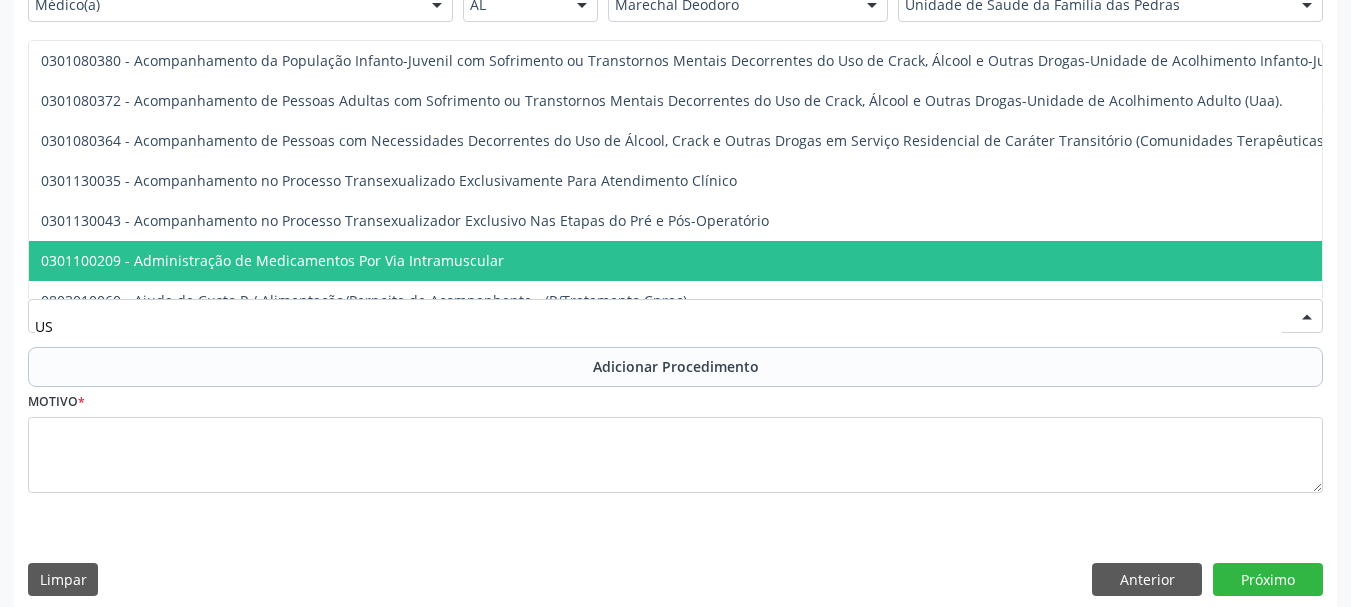 type on "USG" 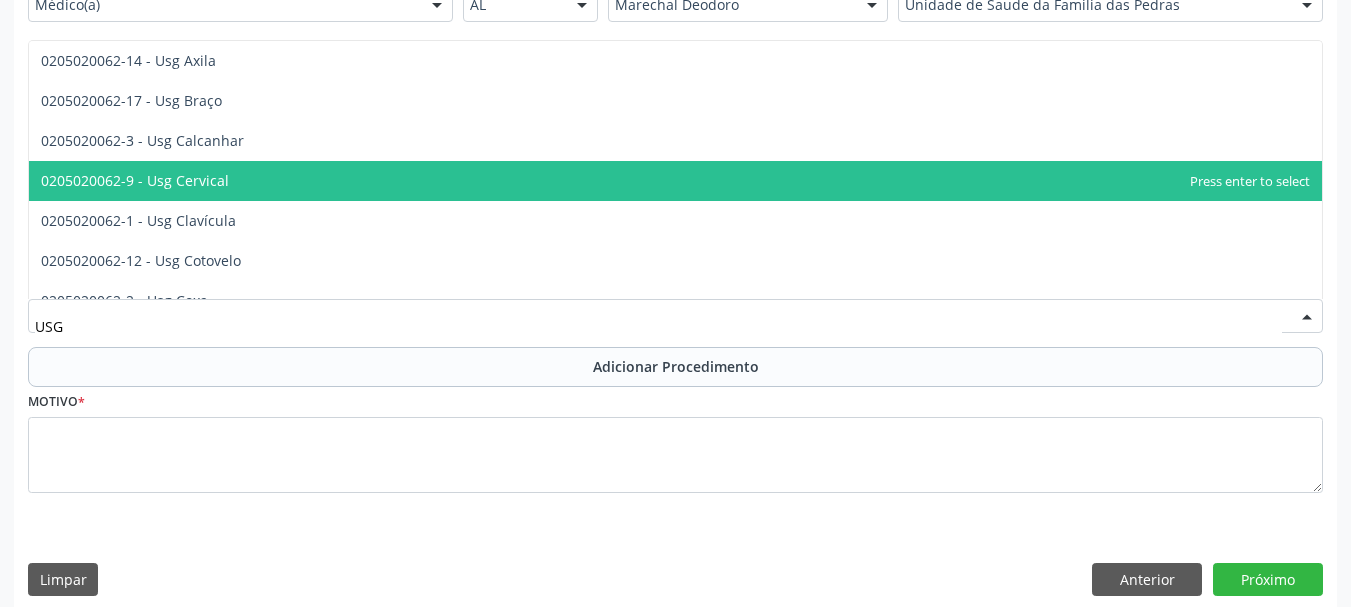 click on "0205020062-9 - Usg Cervical" at bounding box center [675, 181] 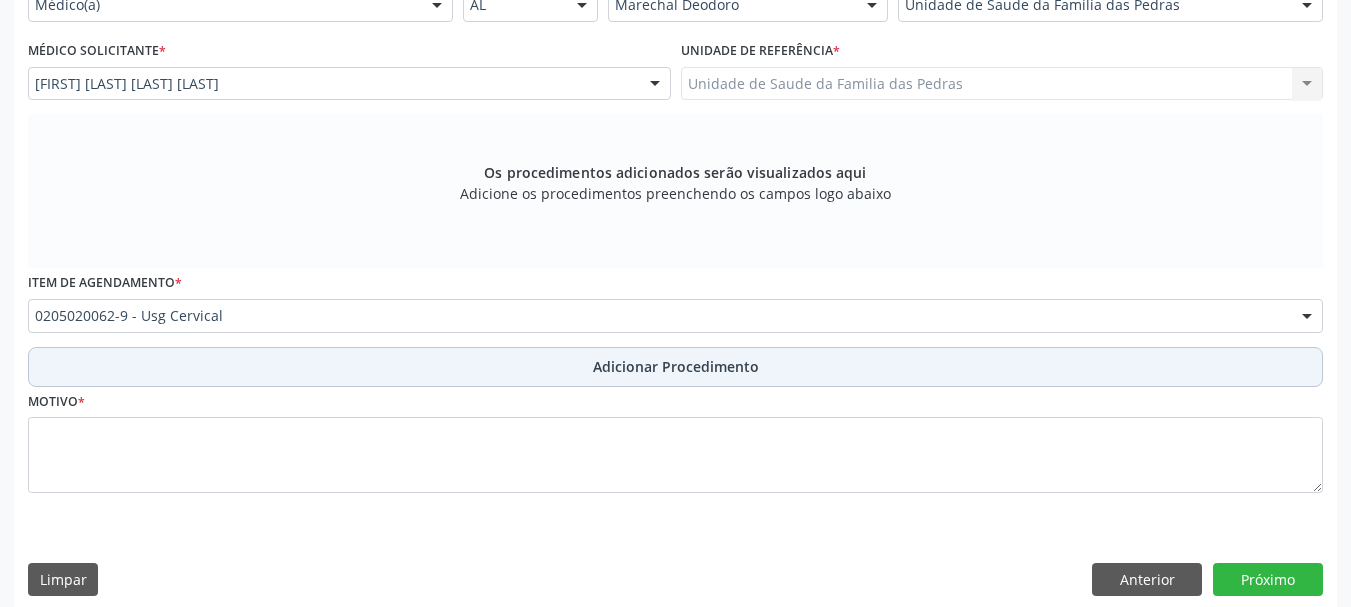 click on "Adicionar Procedimento" at bounding box center [675, 367] 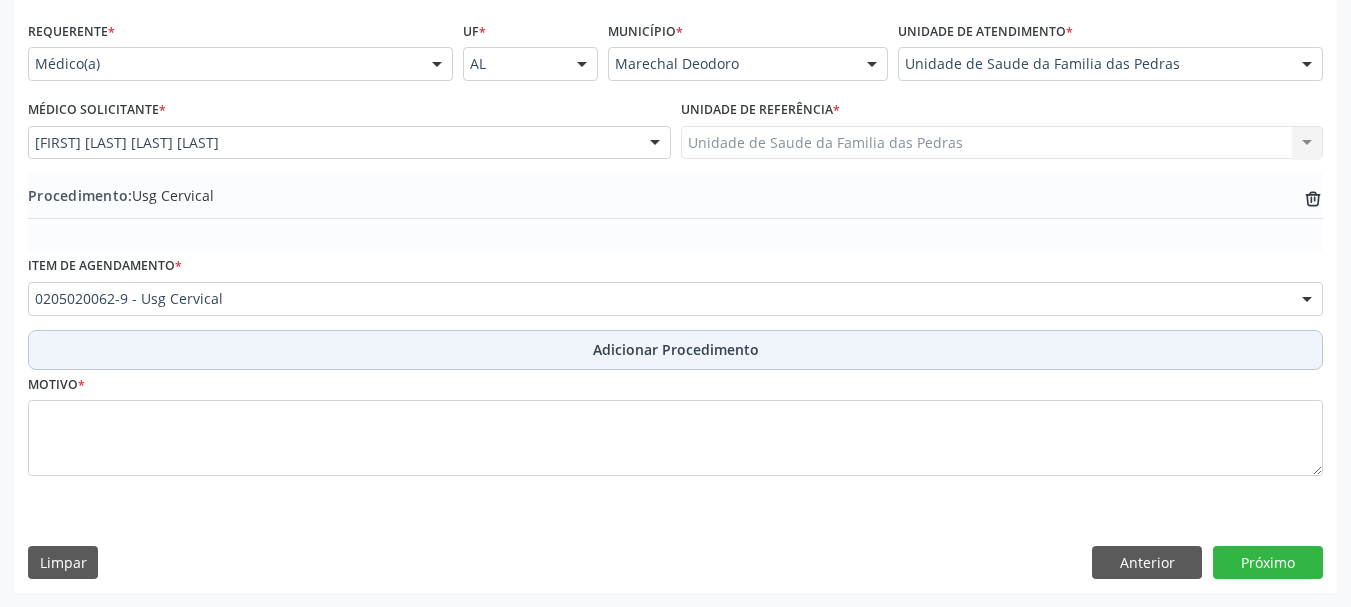 scroll, scrollTop: 446, scrollLeft: 0, axis: vertical 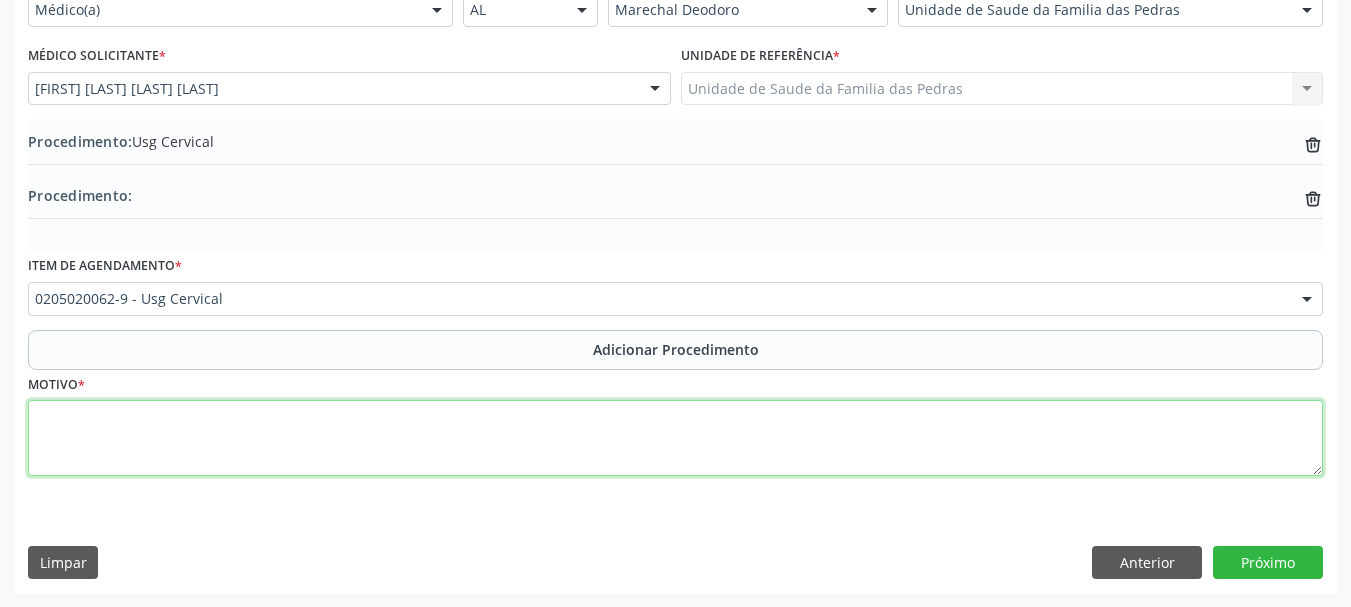 click at bounding box center [675, 438] 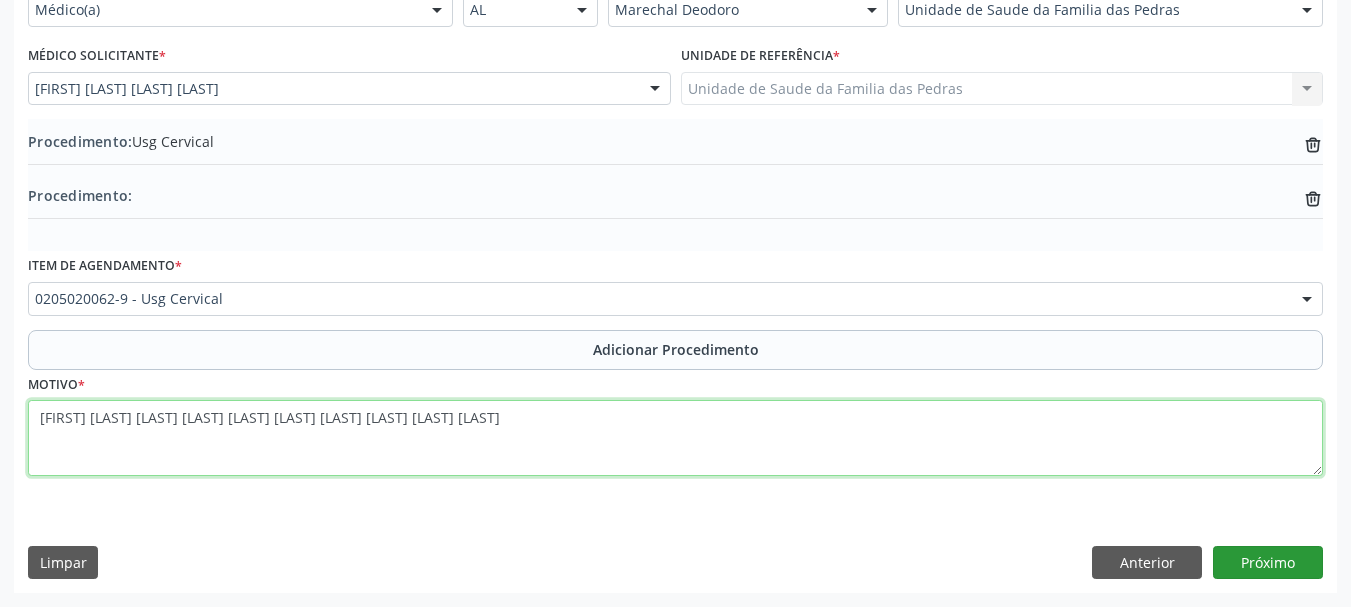 type on "[FIRST] [LAST] [LAST] [LAST] [LAST] [LAST] [LAST] [LAST] [LAST] [LAST]" 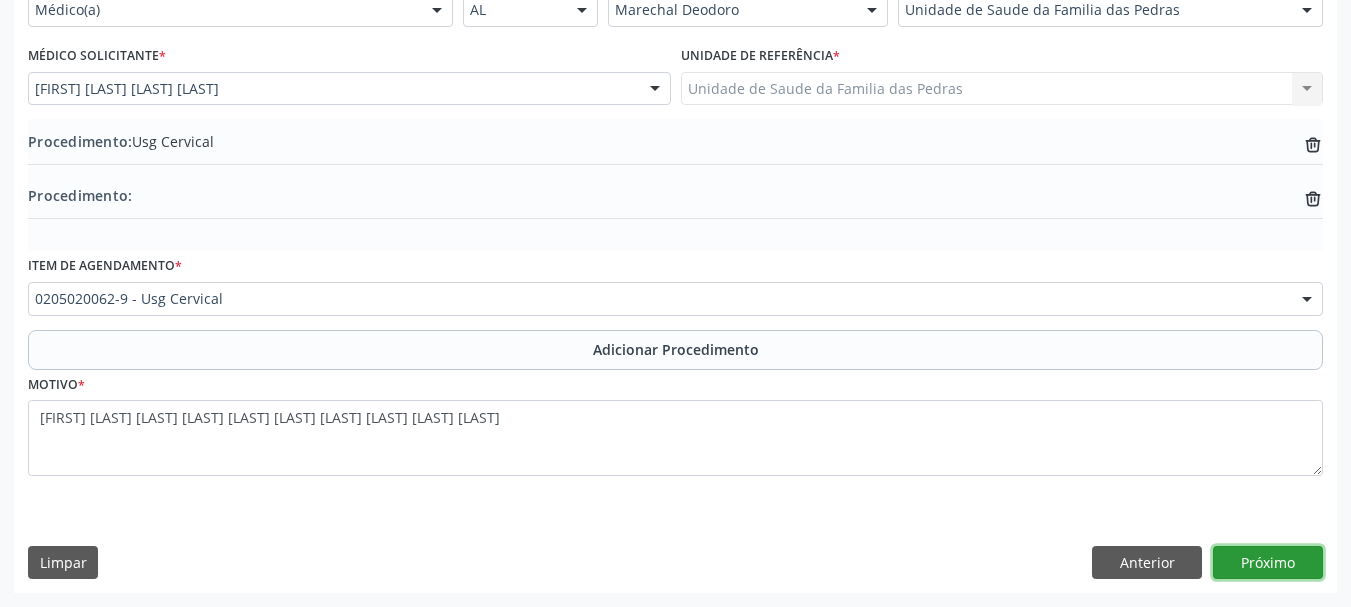 click on "Próximo" at bounding box center [1268, 563] 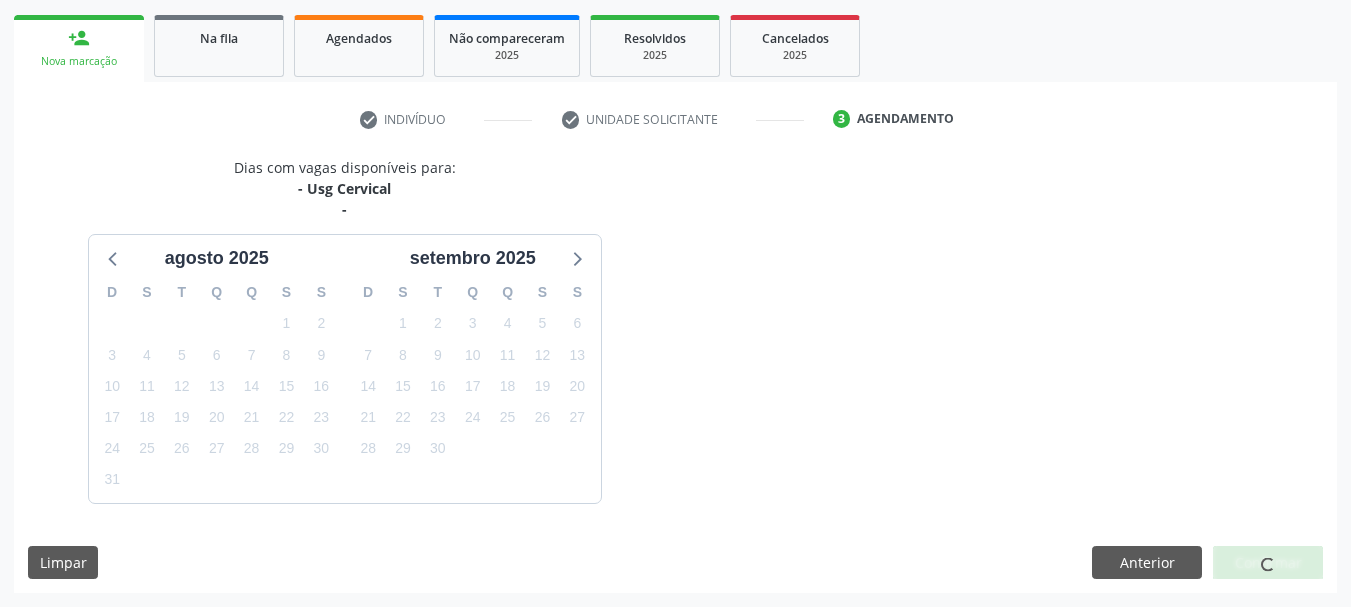 scroll, scrollTop: 371, scrollLeft: 0, axis: vertical 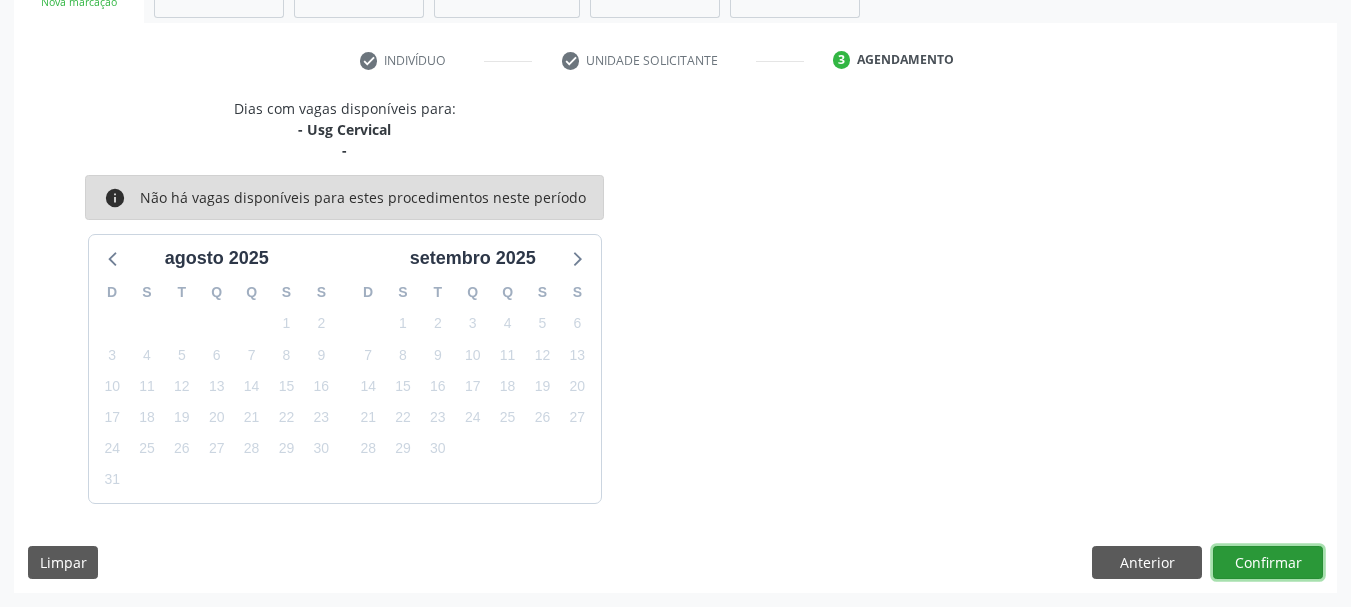 click on "Confirmar" at bounding box center (1268, 563) 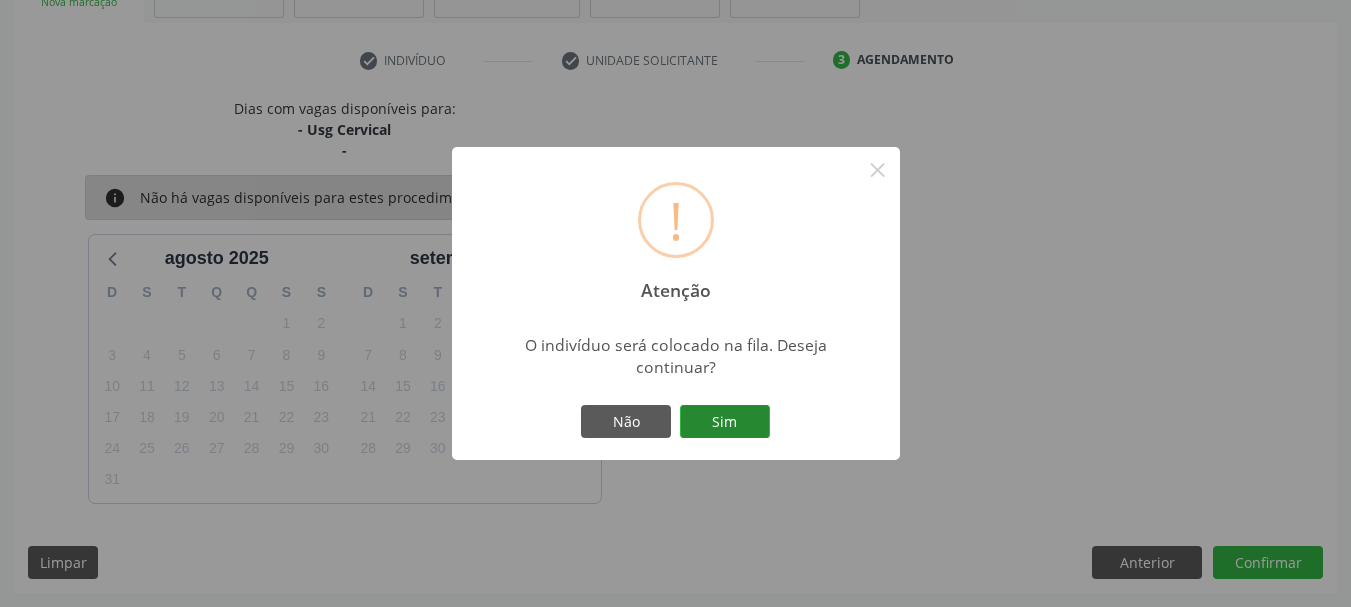 click on "Sim" at bounding box center [725, 422] 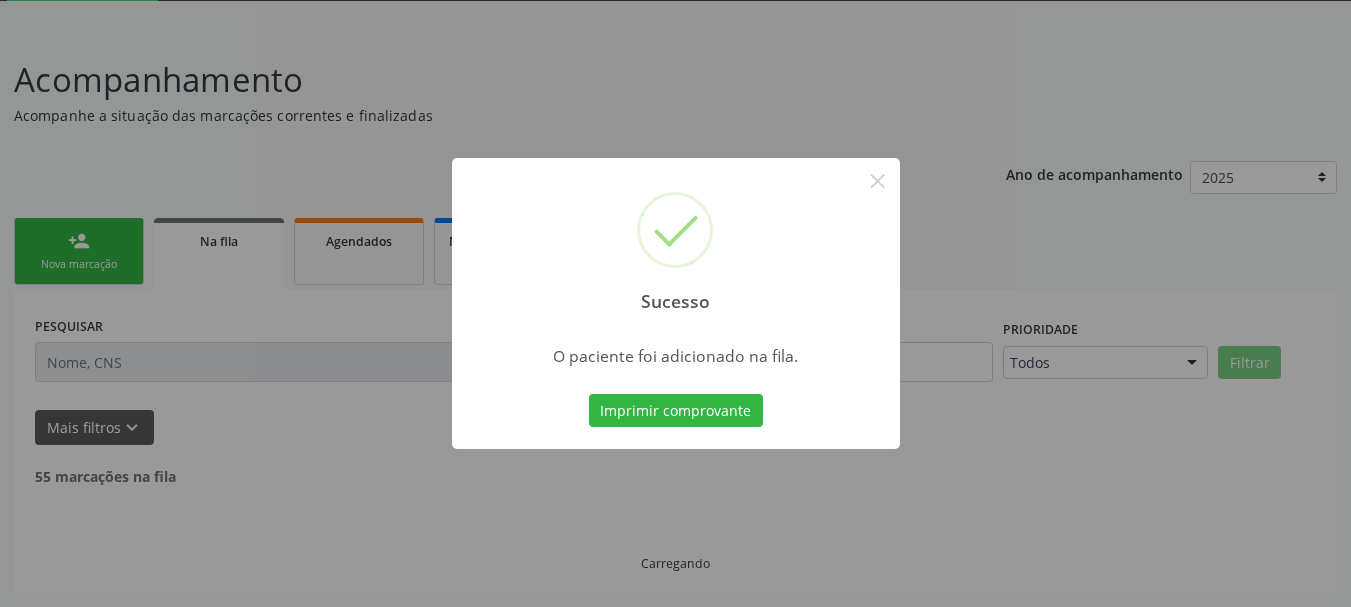 scroll, scrollTop: 88, scrollLeft: 0, axis: vertical 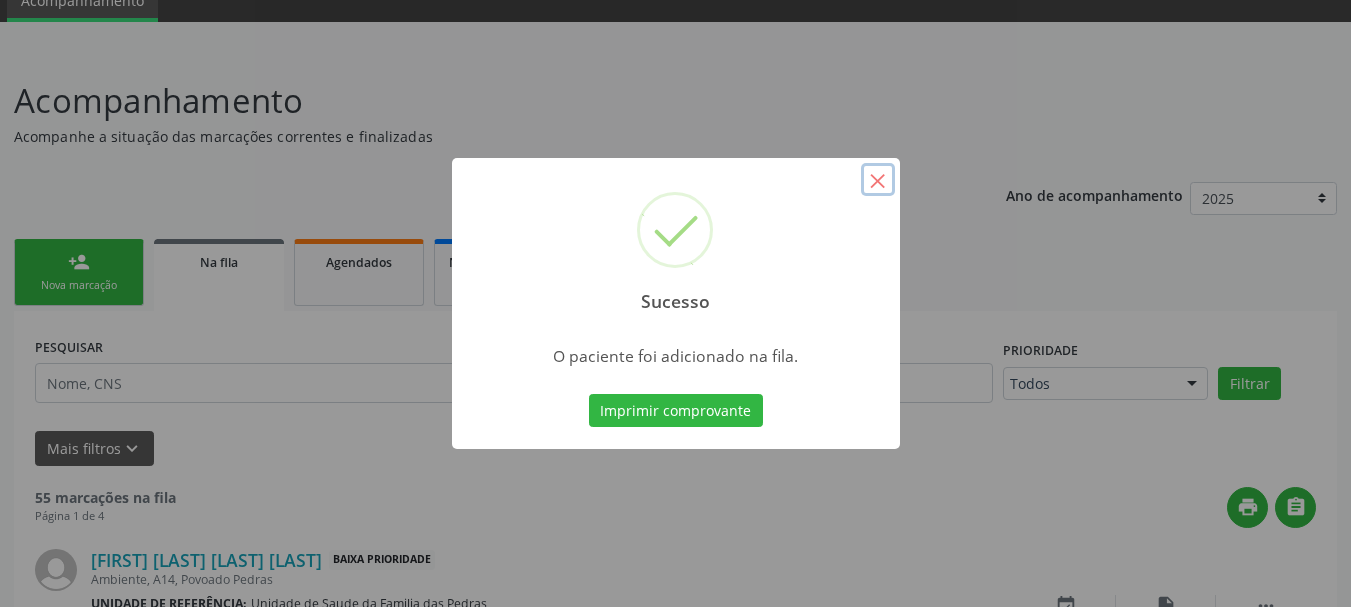 click on "×" at bounding box center (878, 180) 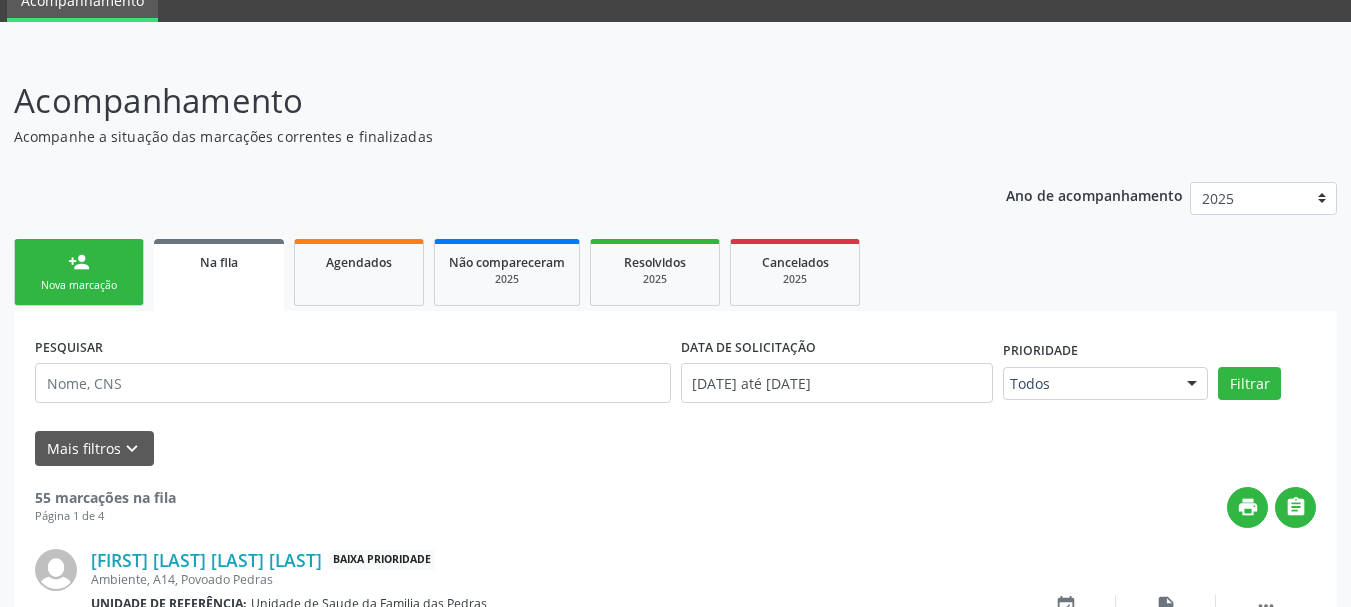click on "Nova marcação" at bounding box center [79, 285] 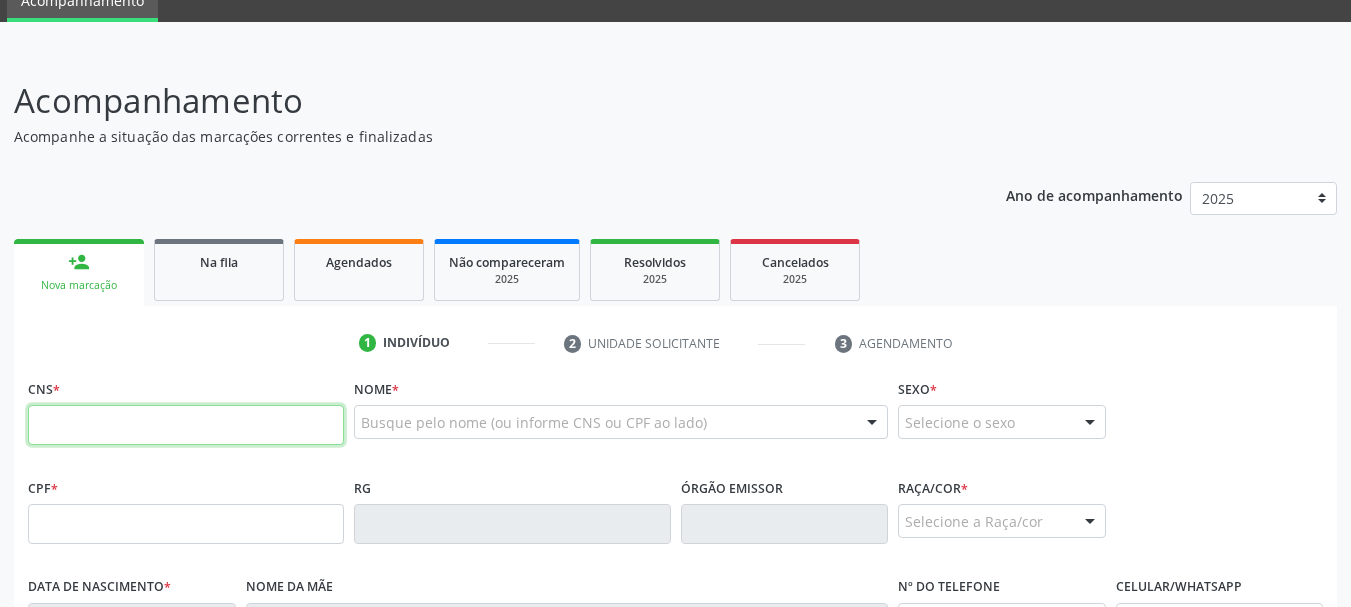 click at bounding box center (186, 425) 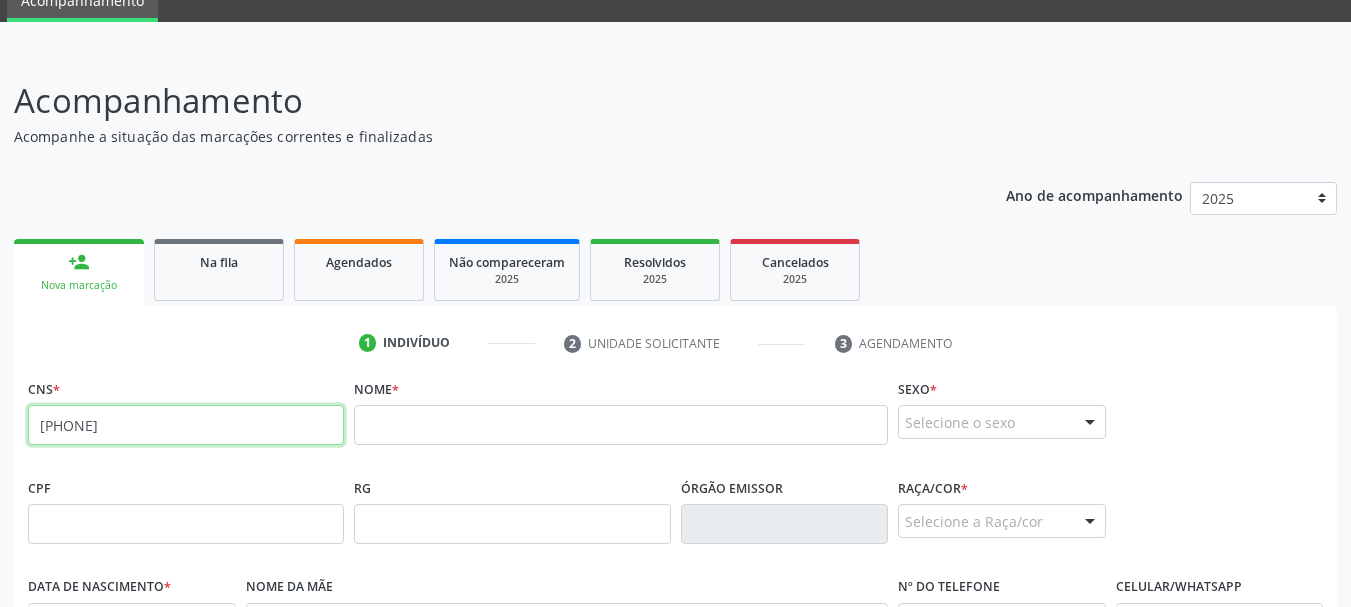 click on "[PHONE]" at bounding box center (186, 425) 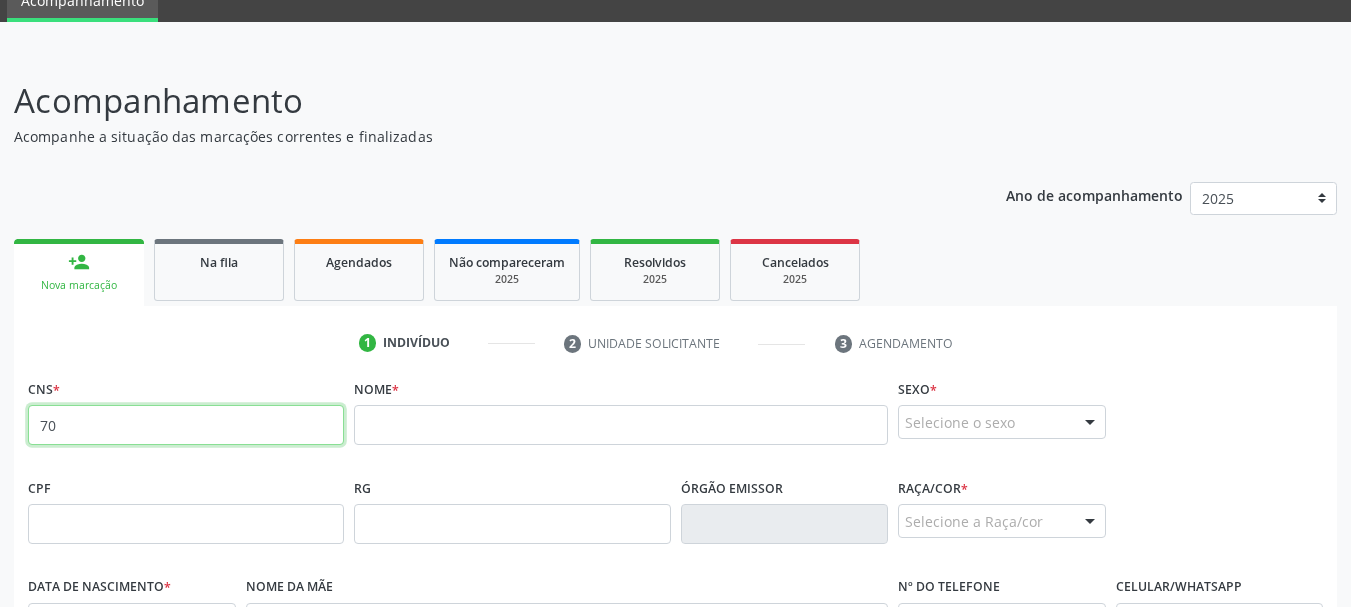 type on "7" 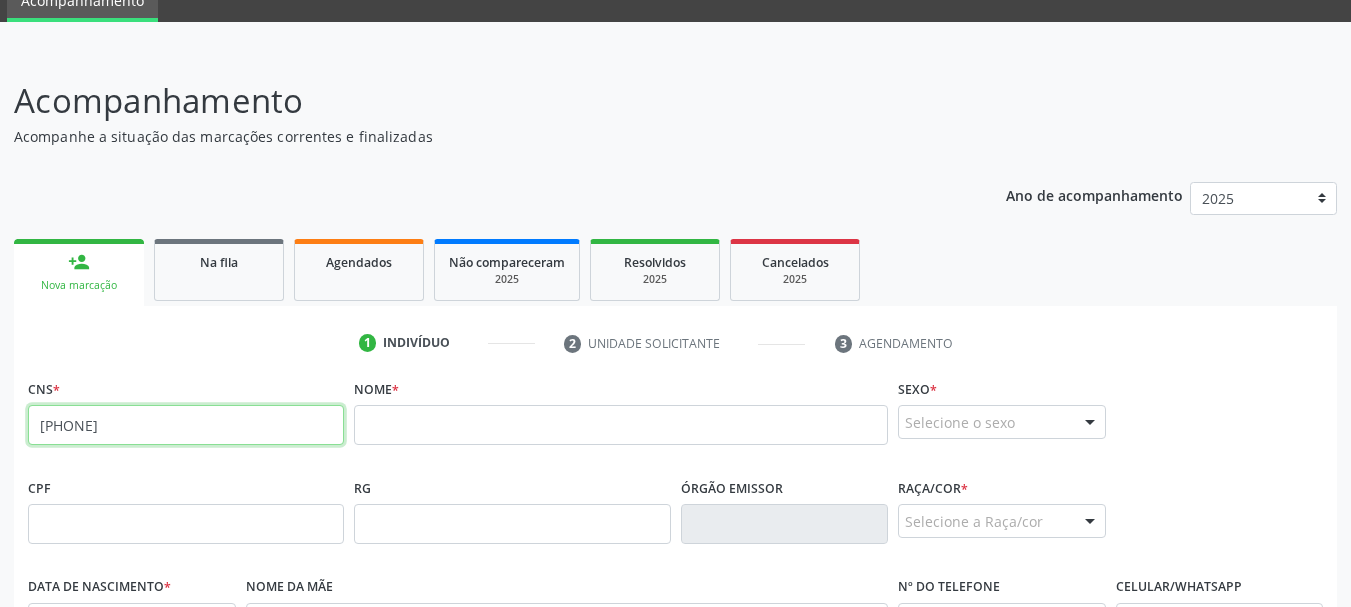 type on "[PHONE]" 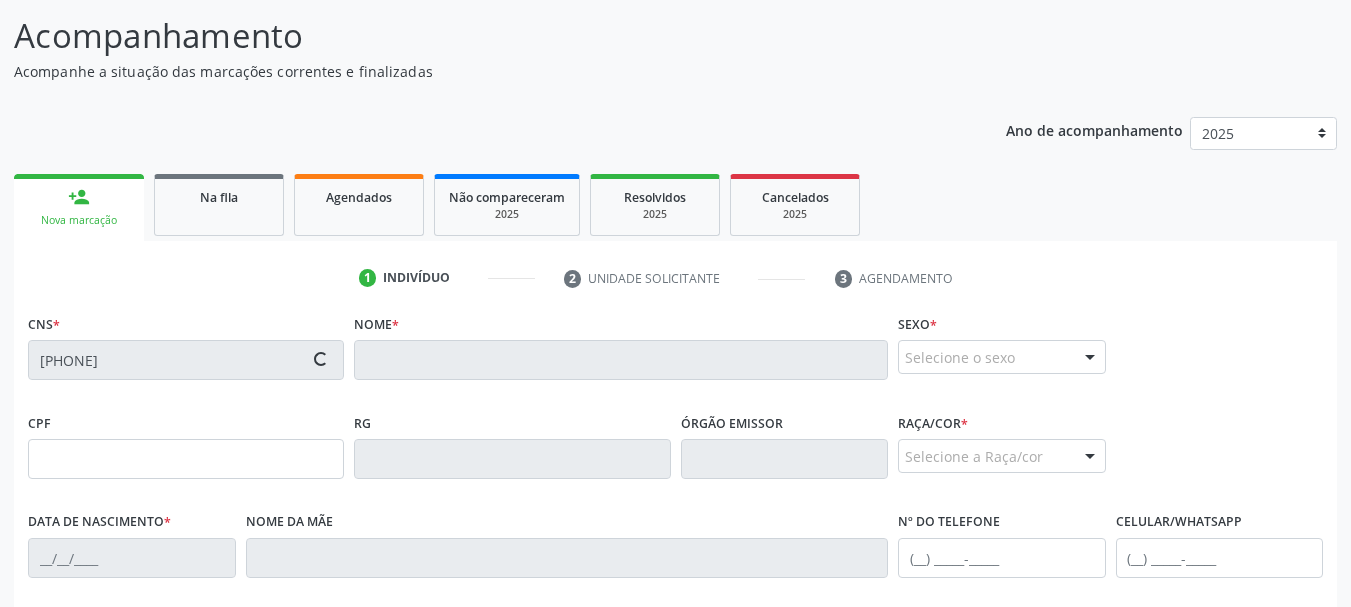 scroll, scrollTop: 188, scrollLeft: 0, axis: vertical 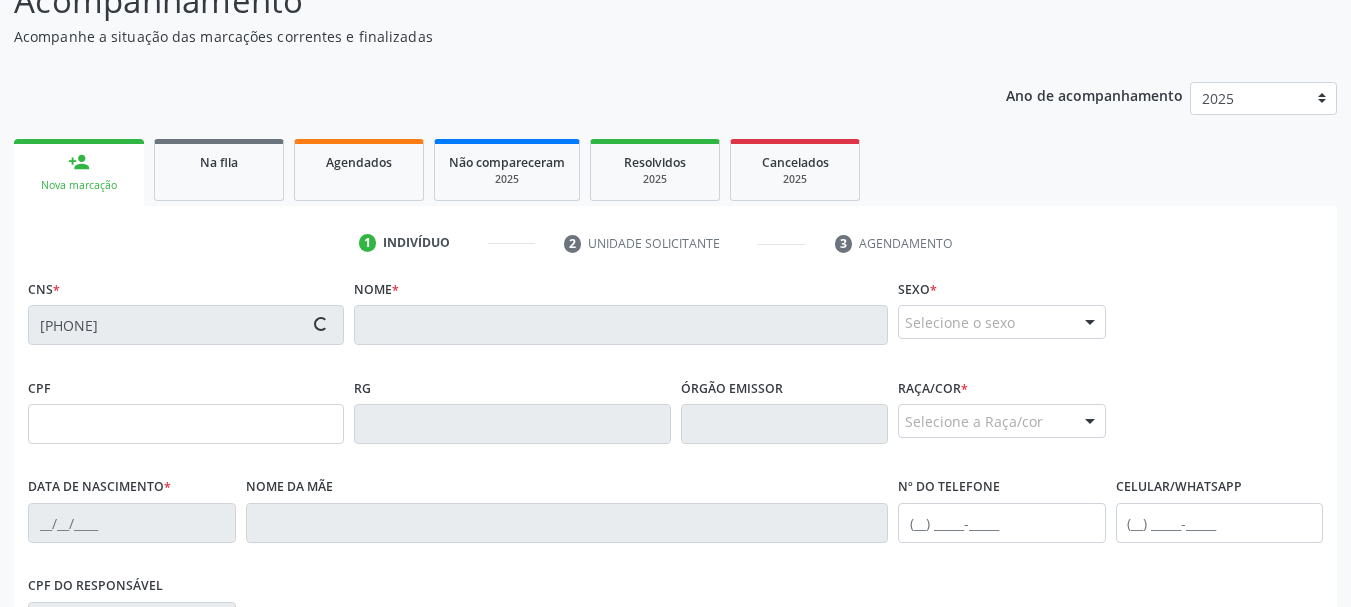 type on "[SSN]" 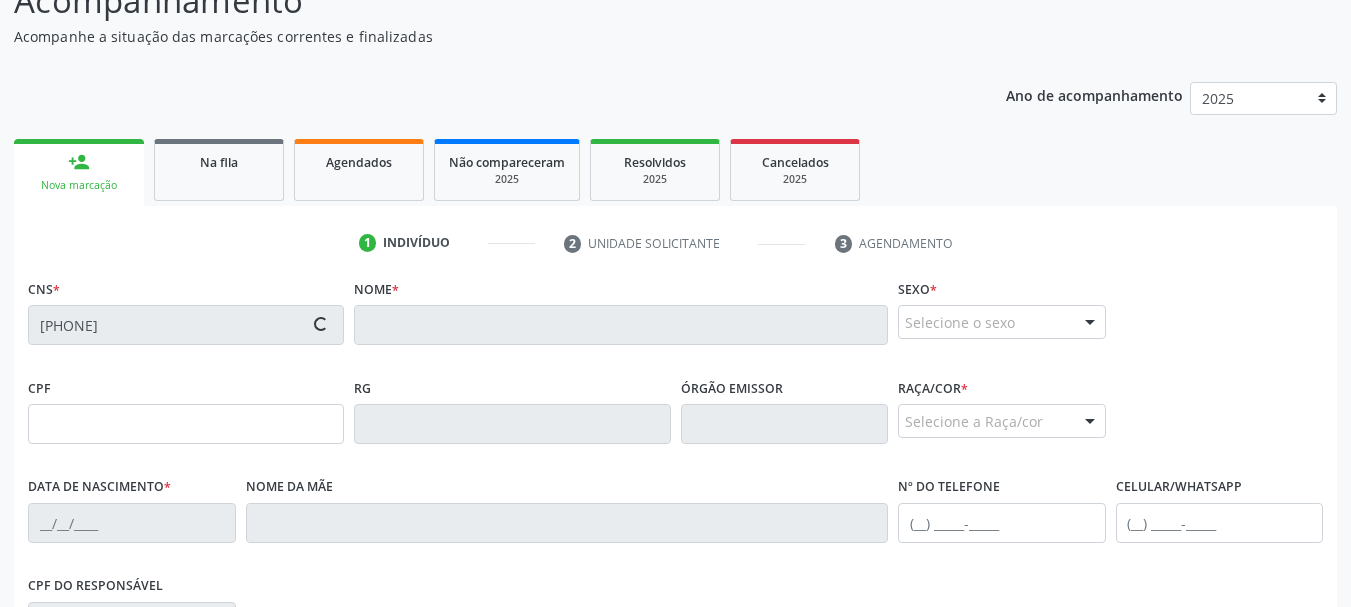 type on "[DATE]" 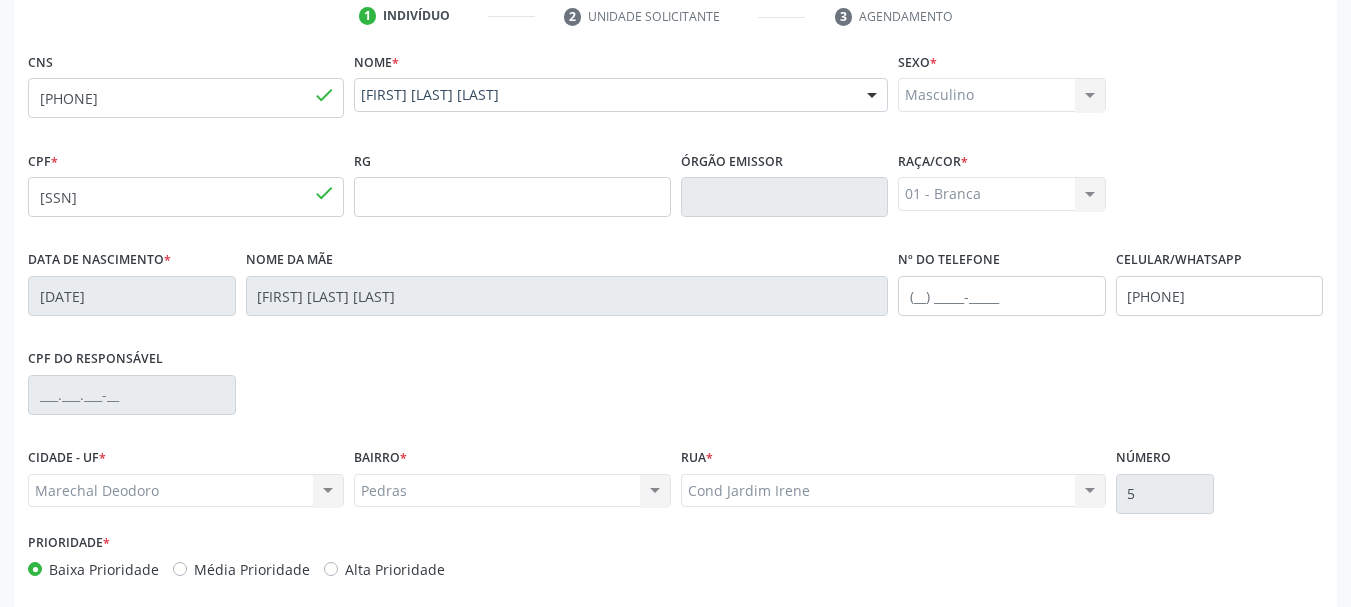 scroll, scrollTop: 505, scrollLeft: 0, axis: vertical 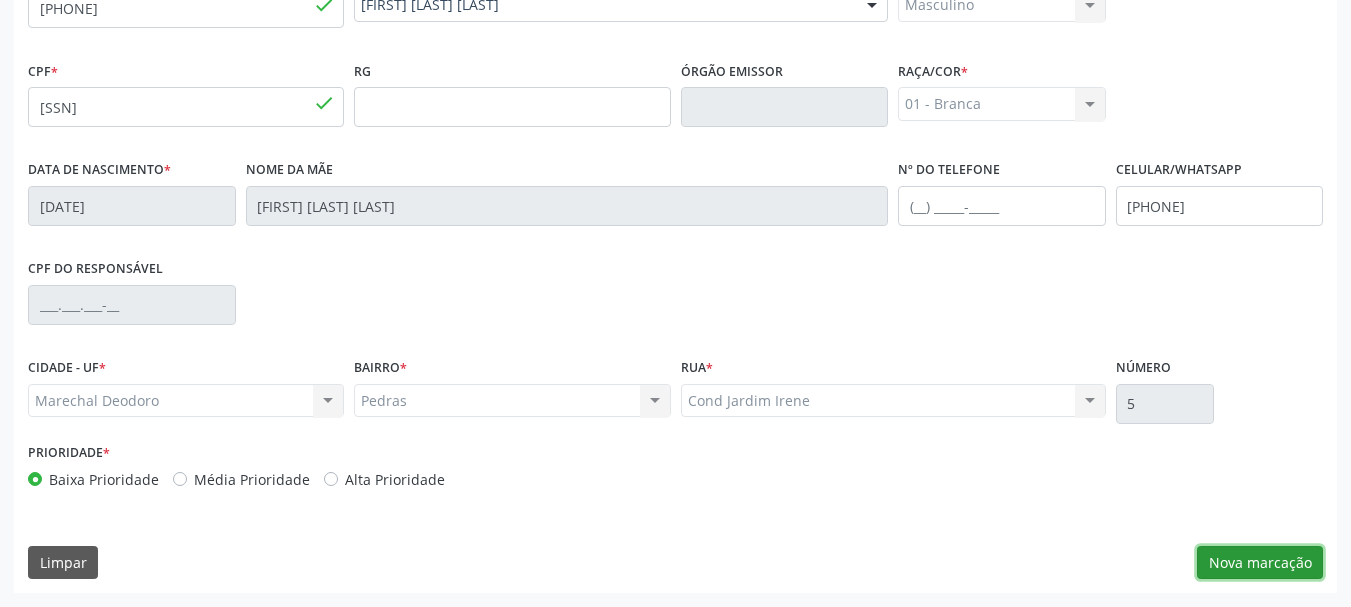 click on "Nova marcação" at bounding box center (1260, 563) 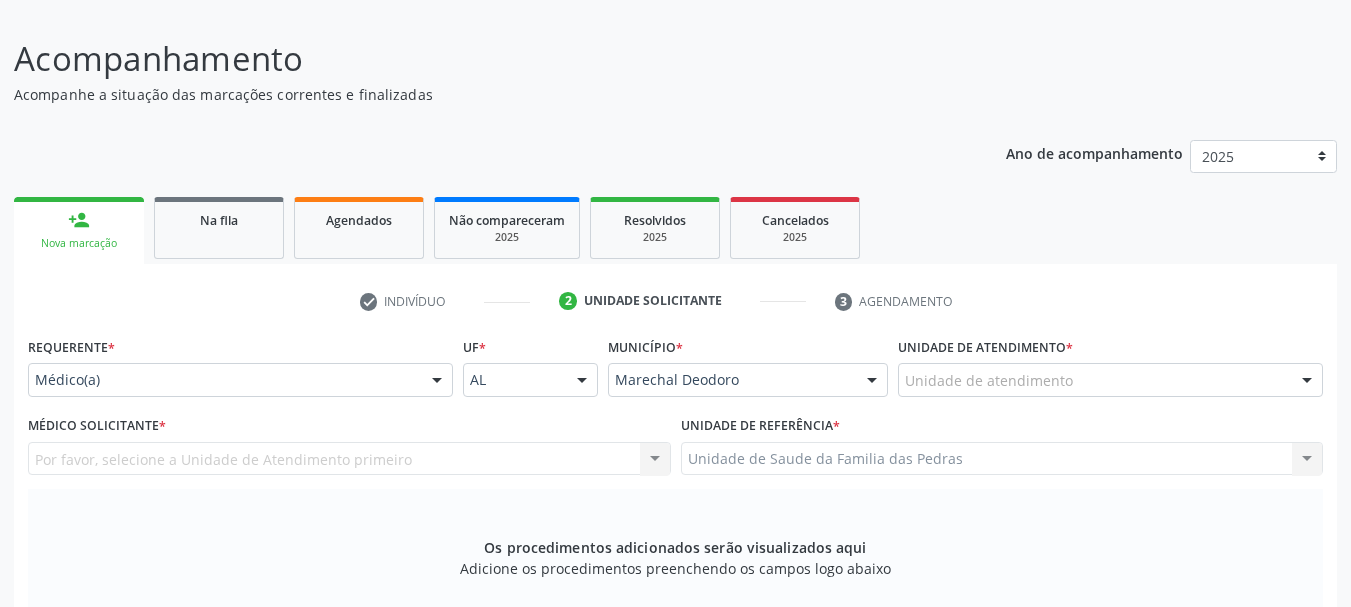 scroll, scrollTop: 105, scrollLeft: 0, axis: vertical 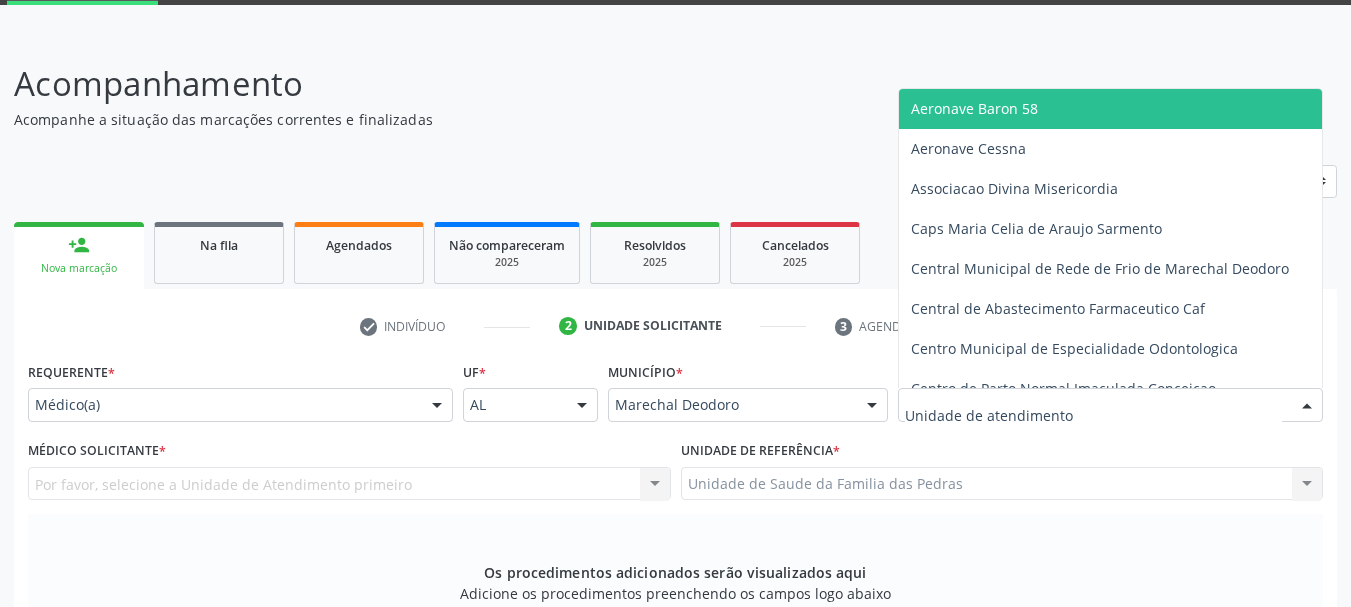 click at bounding box center [1110, 405] 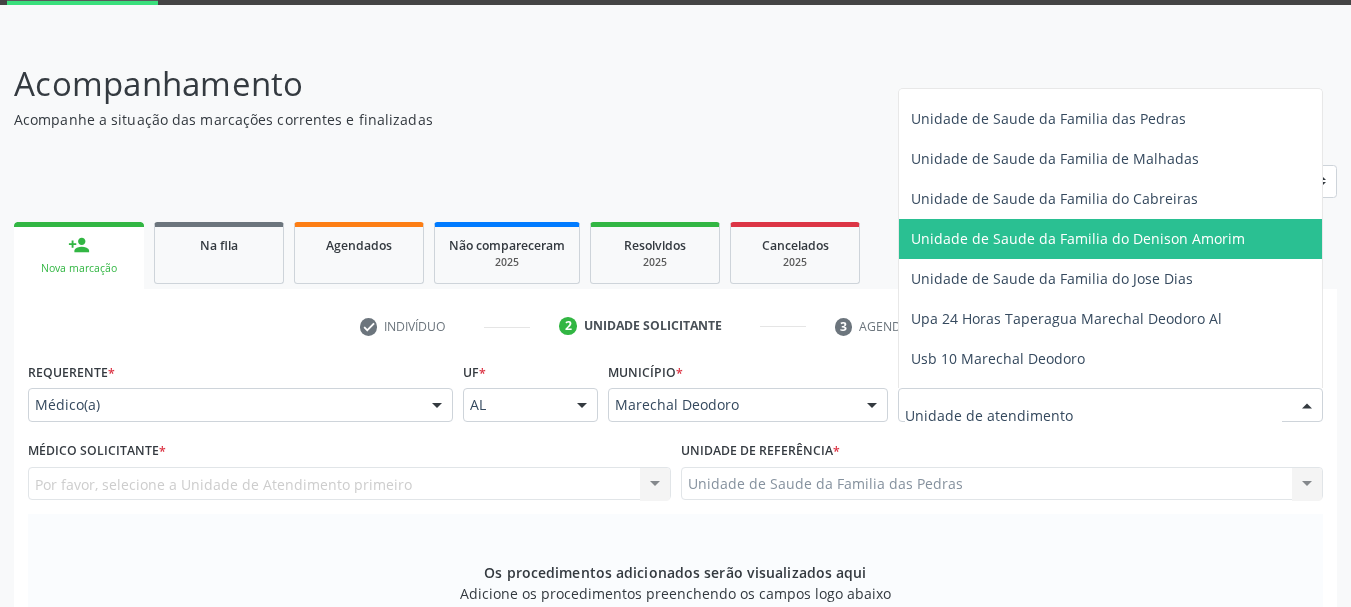 scroll, scrollTop: 1596, scrollLeft: 0, axis: vertical 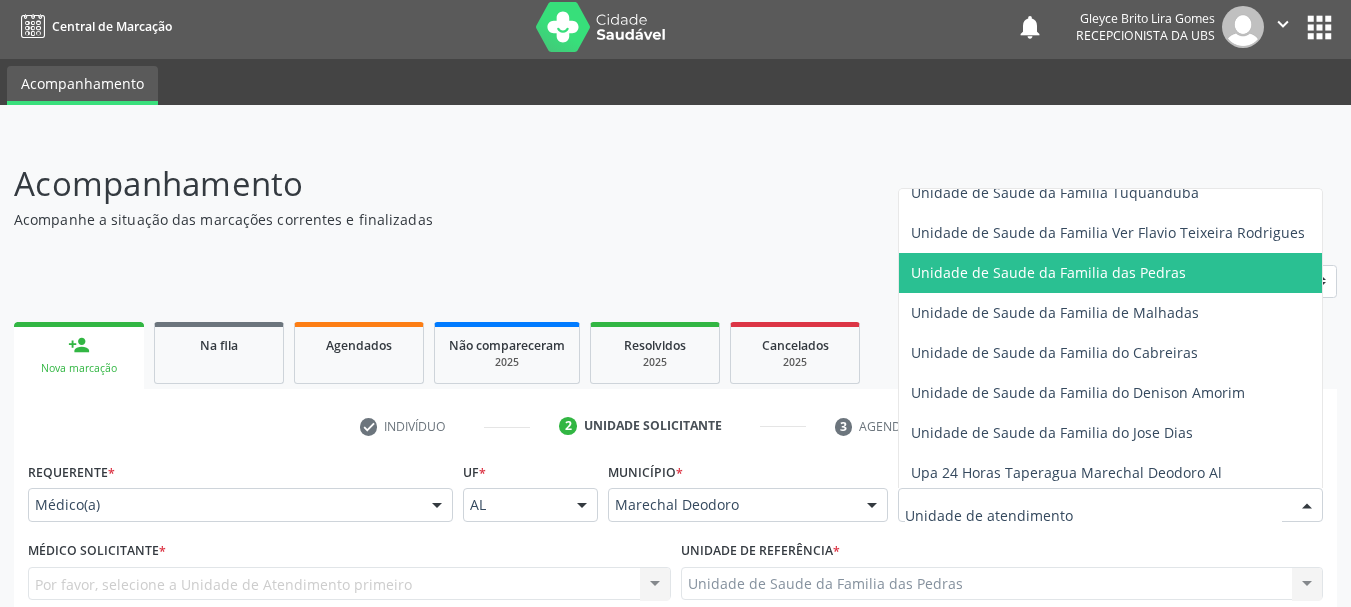 click on "Unidade de Saude da Familia das Pedras" at bounding box center [1048, 272] 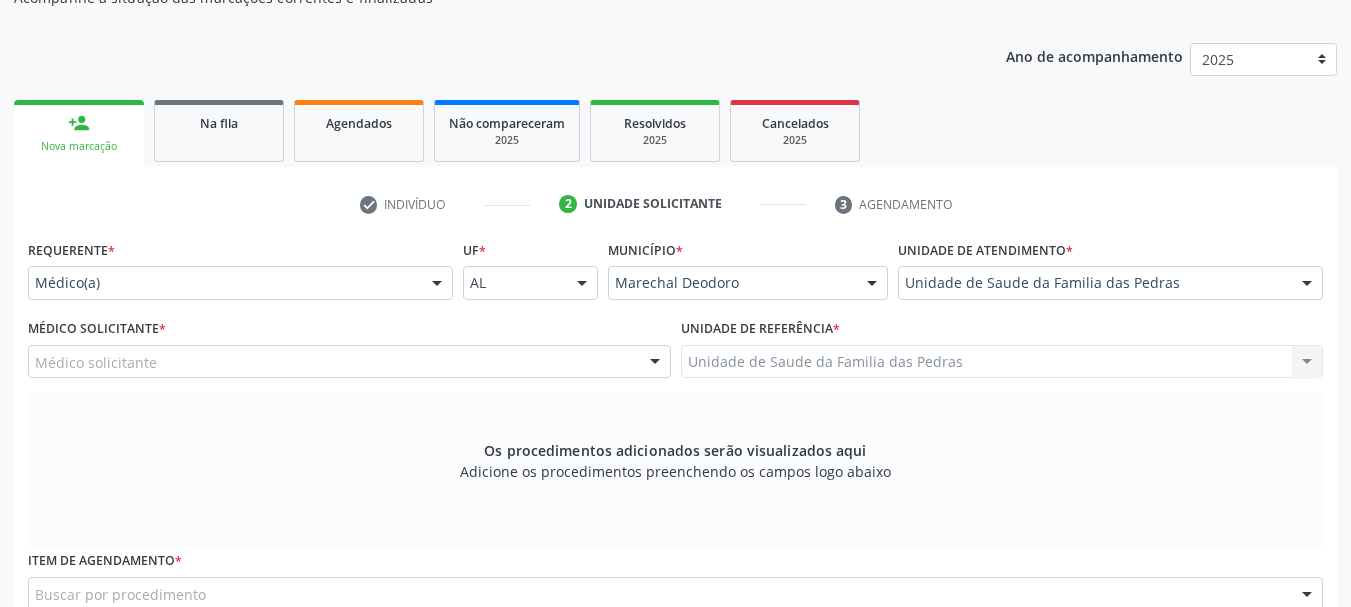 scroll, scrollTop: 305, scrollLeft: 0, axis: vertical 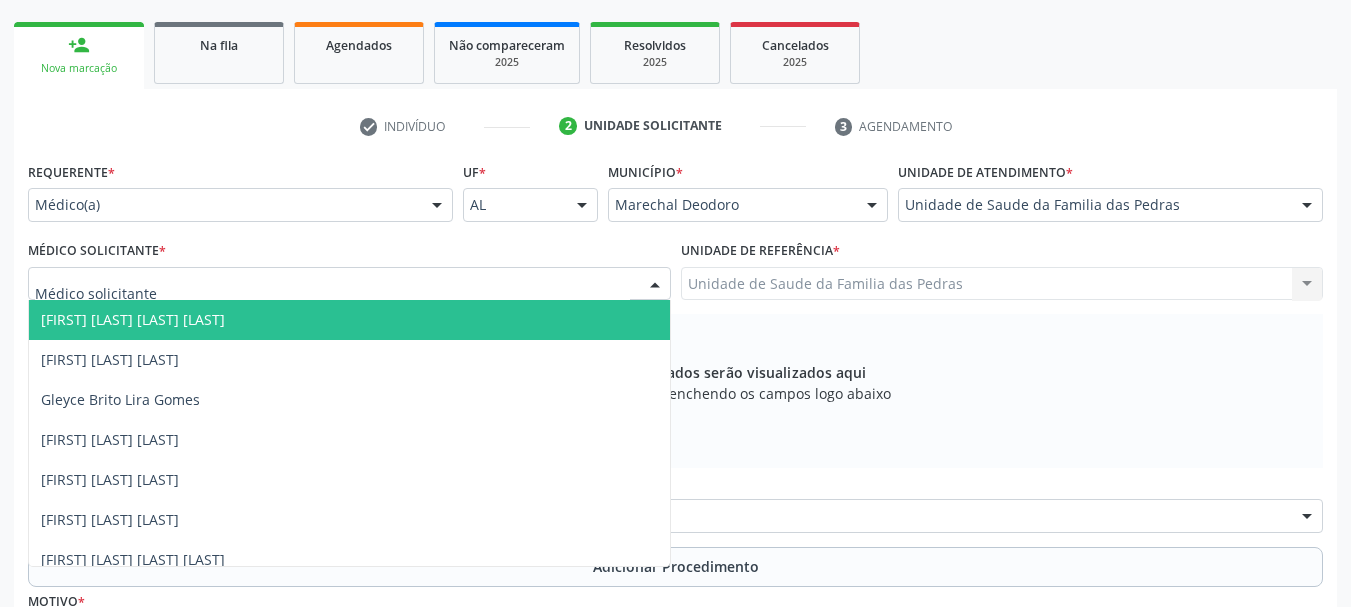 click at bounding box center [655, 285] 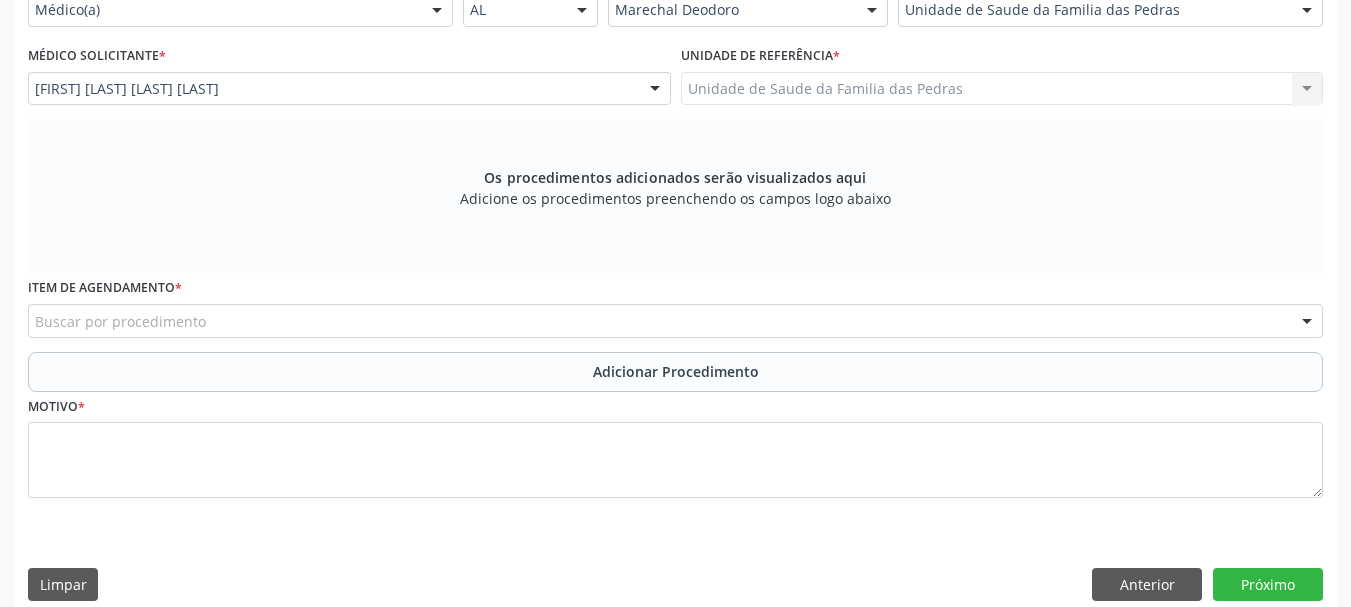 scroll, scrollTop: 522, scrollLeft: 0, axis: vertical 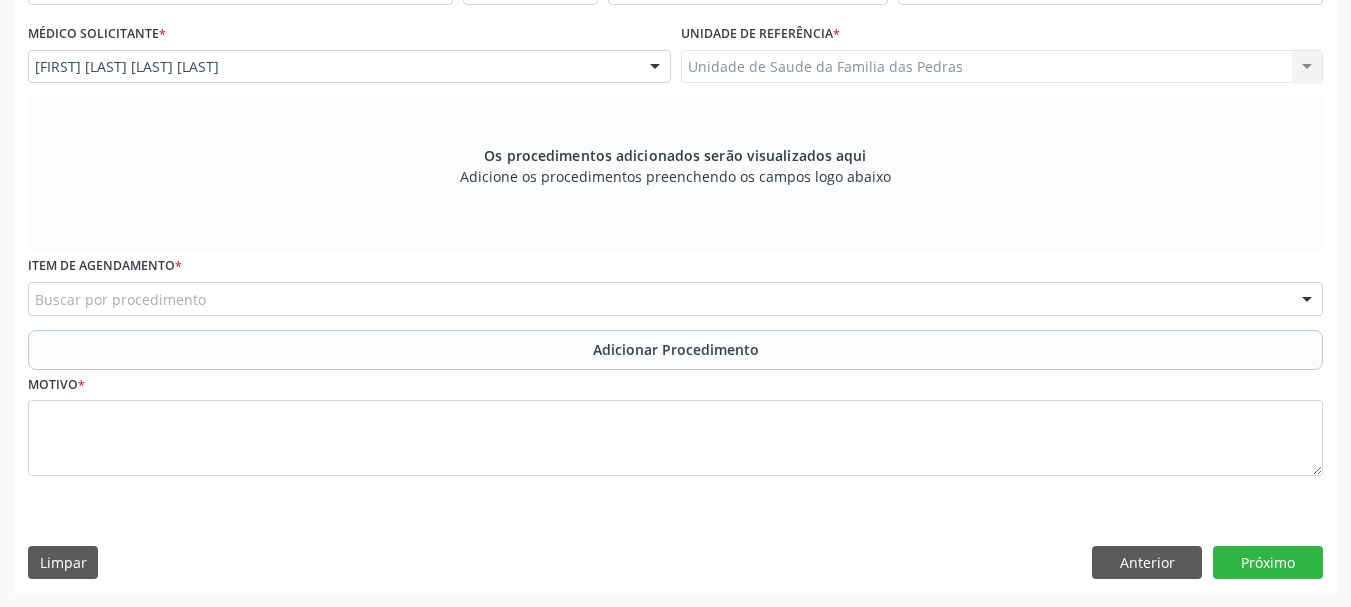 click on "Buscar por procedimento" at bounding box center (675, 299) 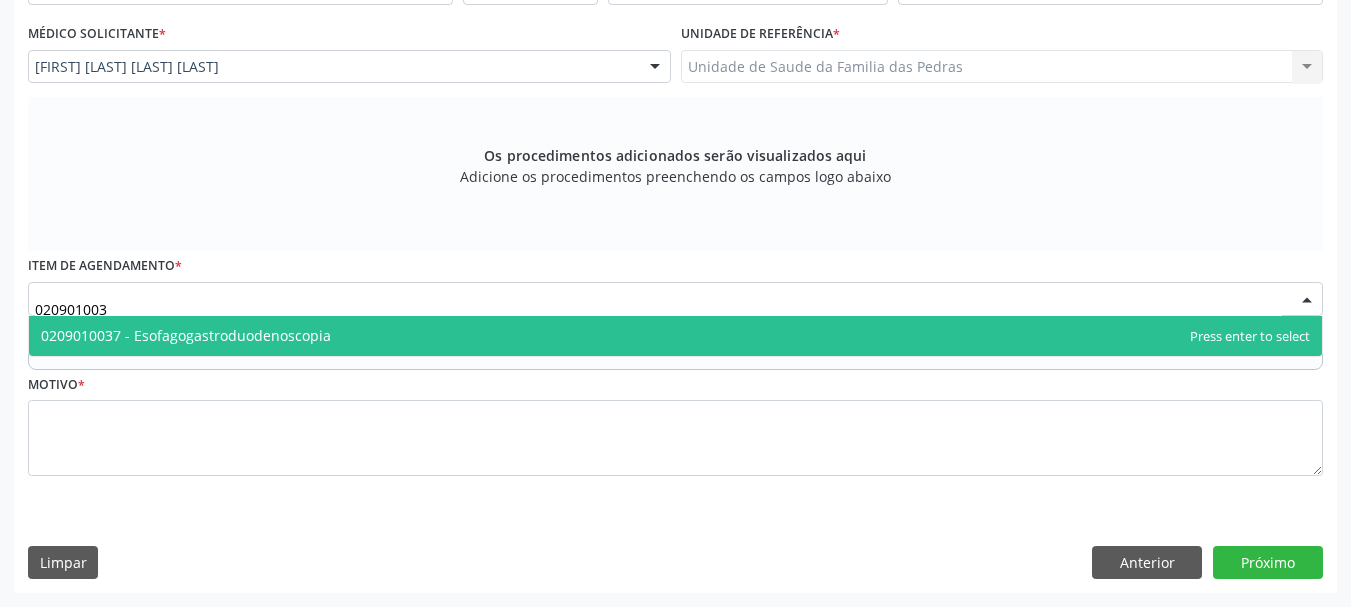 type on "0209010037" 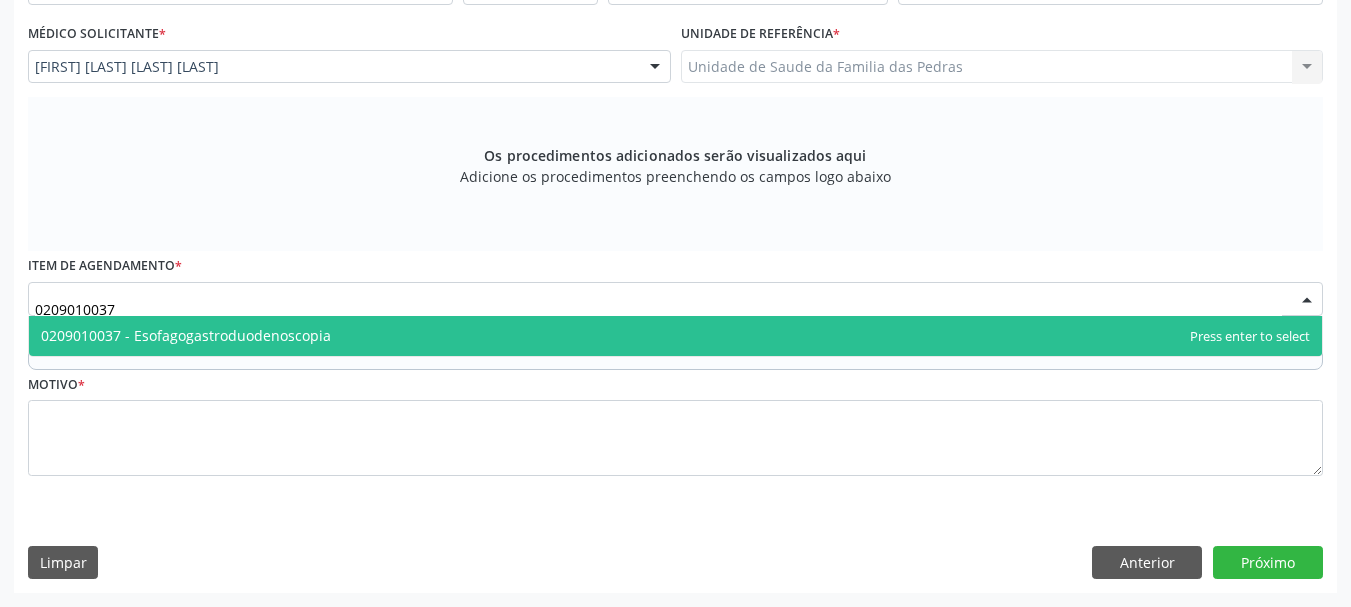 click on "0209010037 - Esofagogastroduodenoscopia" at bounding box center [186, 335] 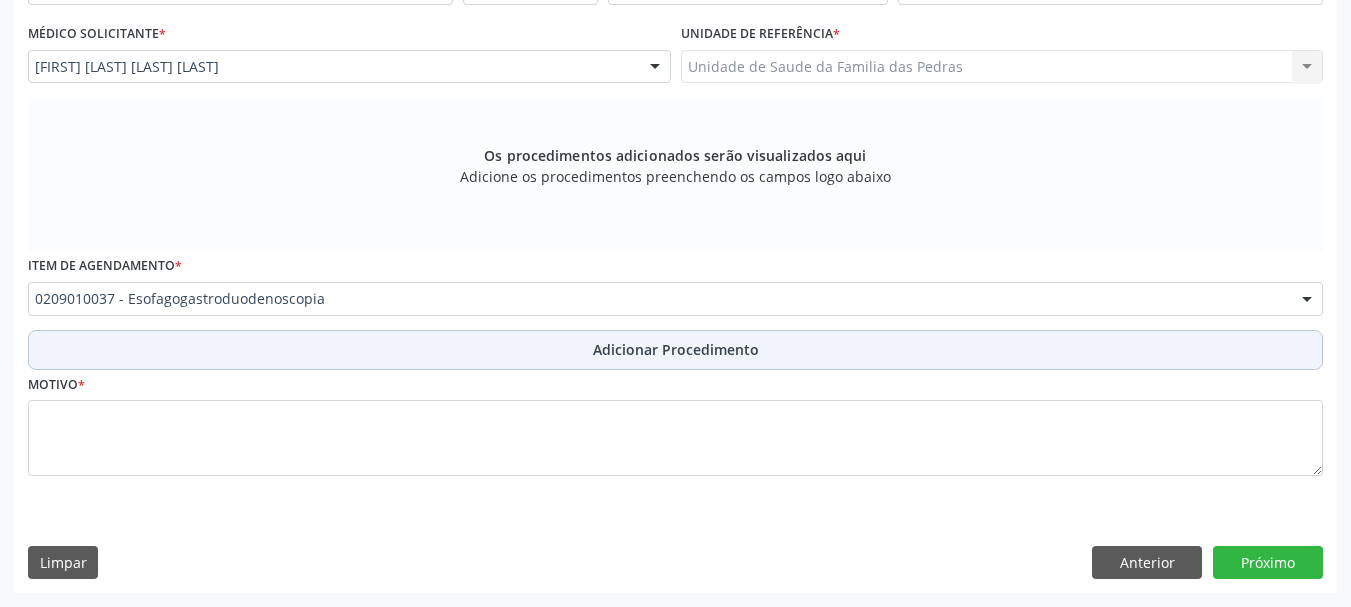 click on "Adicionar Procedimento" at bounding box center [675, 350] 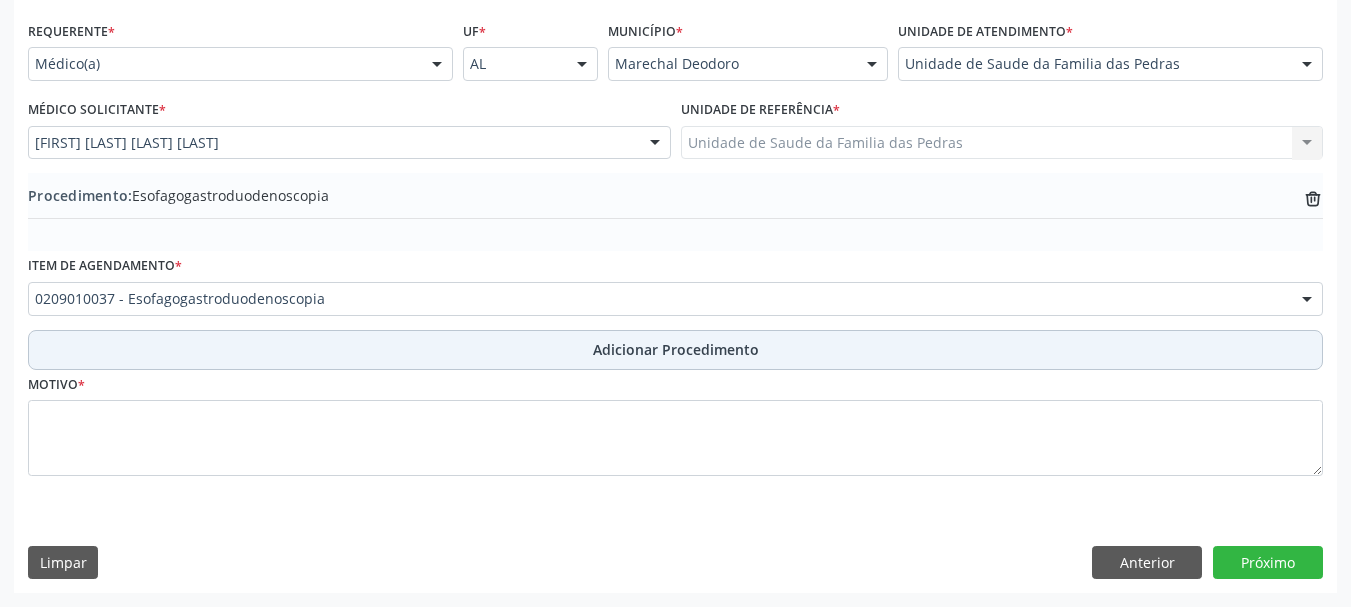 scroll, scrollTop: 446, scrollLeft: 0, axis: vertical 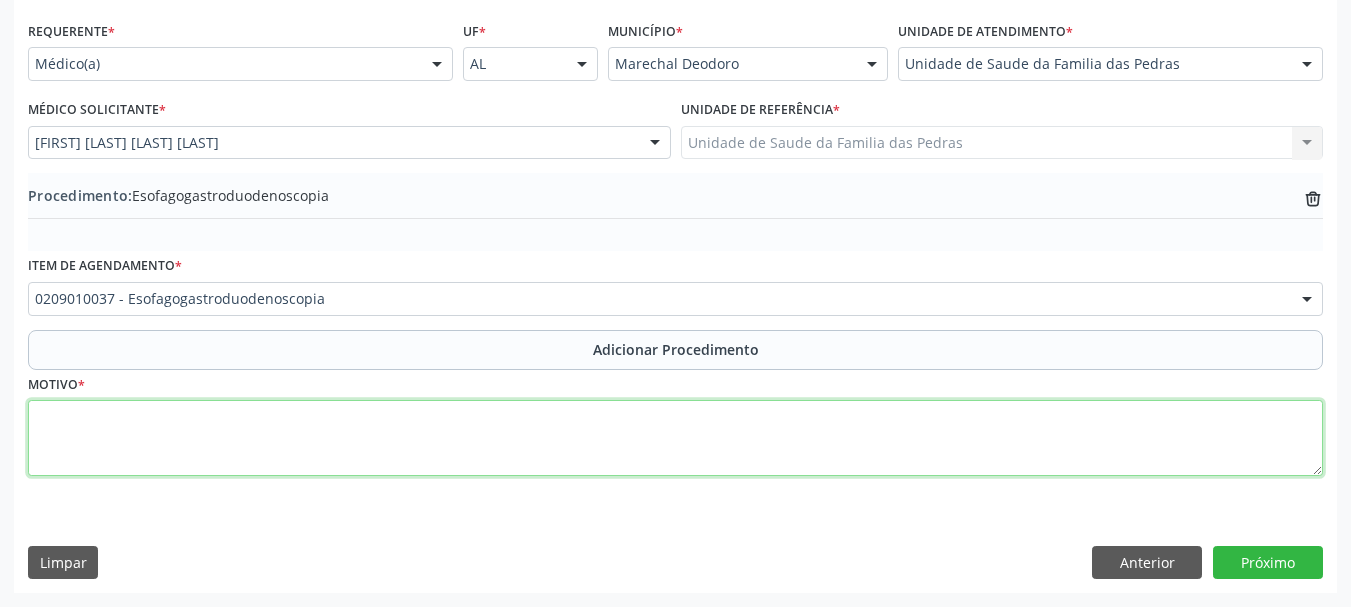 click at bounding box center (675, 438) 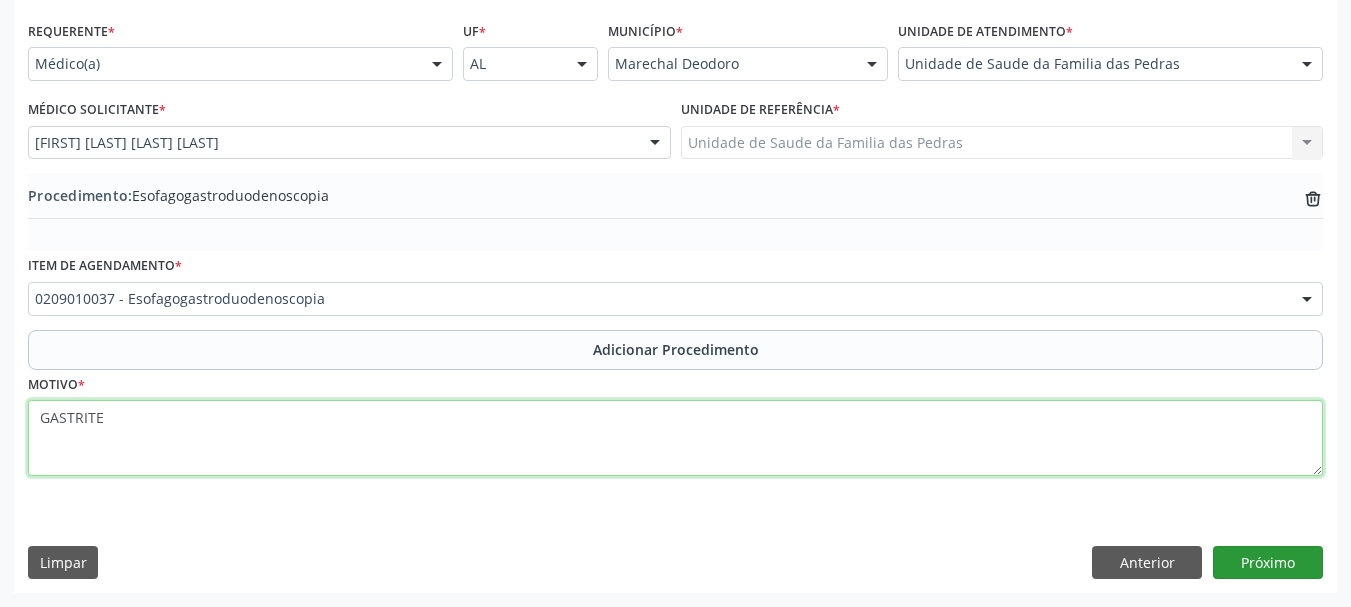 type on "GASTRITE" 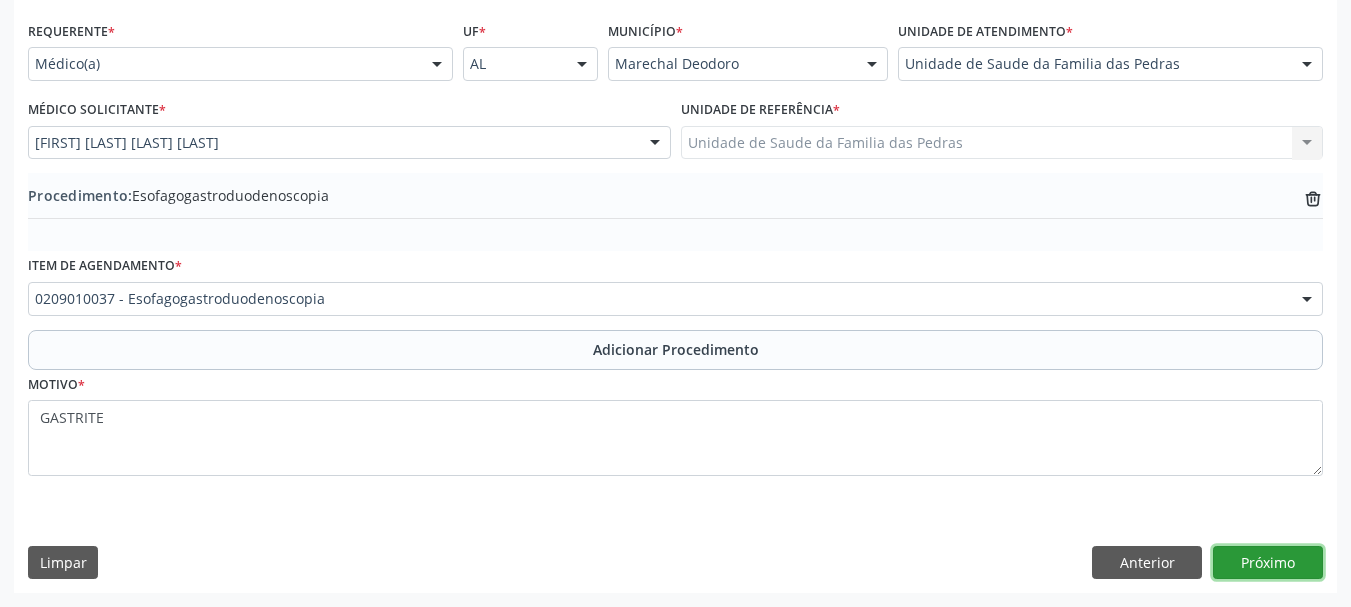 click on "Próximo" at bounding box center (1268, 563) 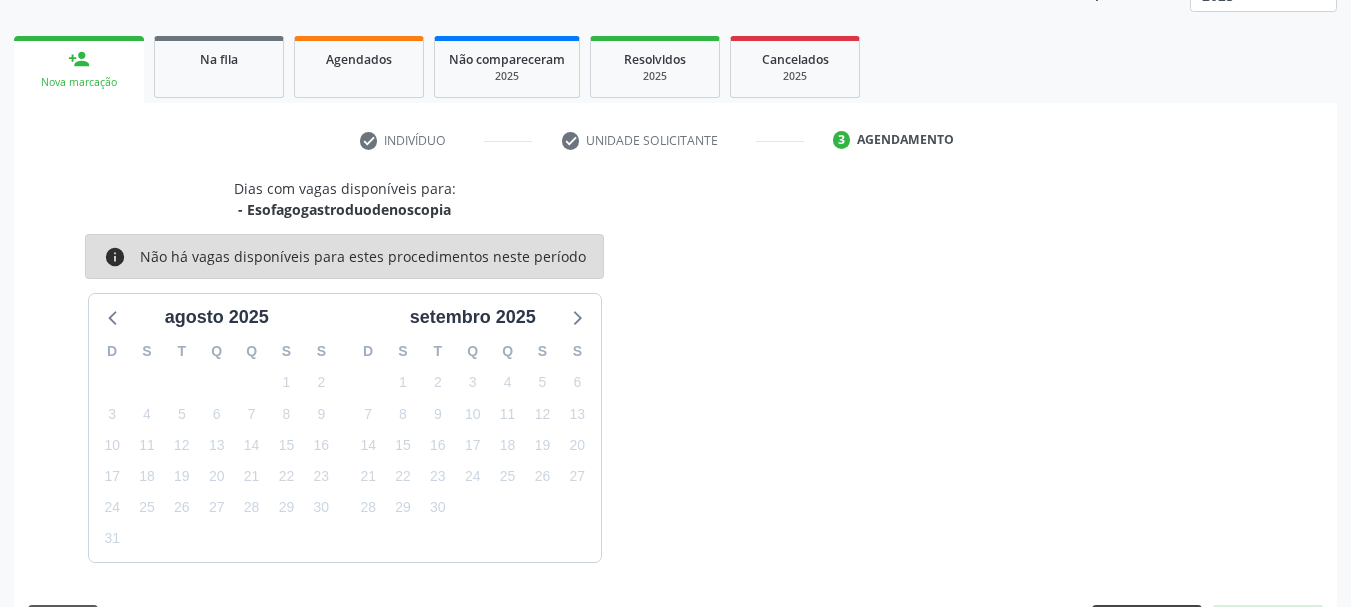 scroll, scrollTop: 350, scrollLeft: 0, axis: vertical 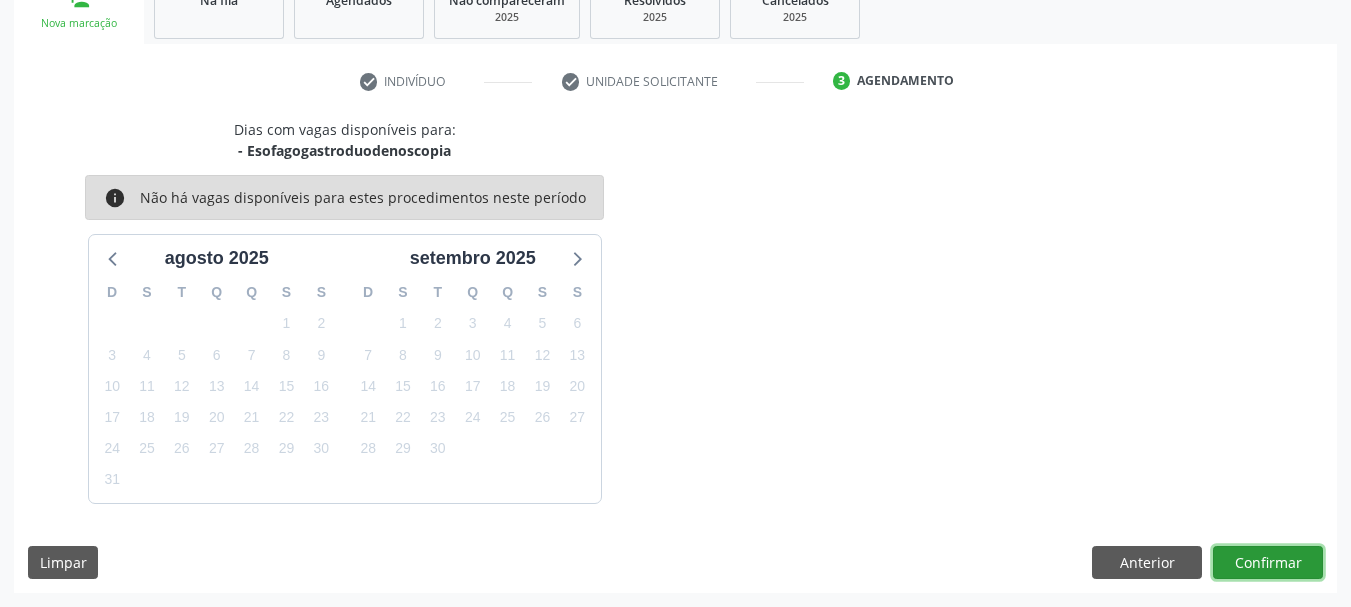 click on "Confirmar" at bounding box center [1268, 563] 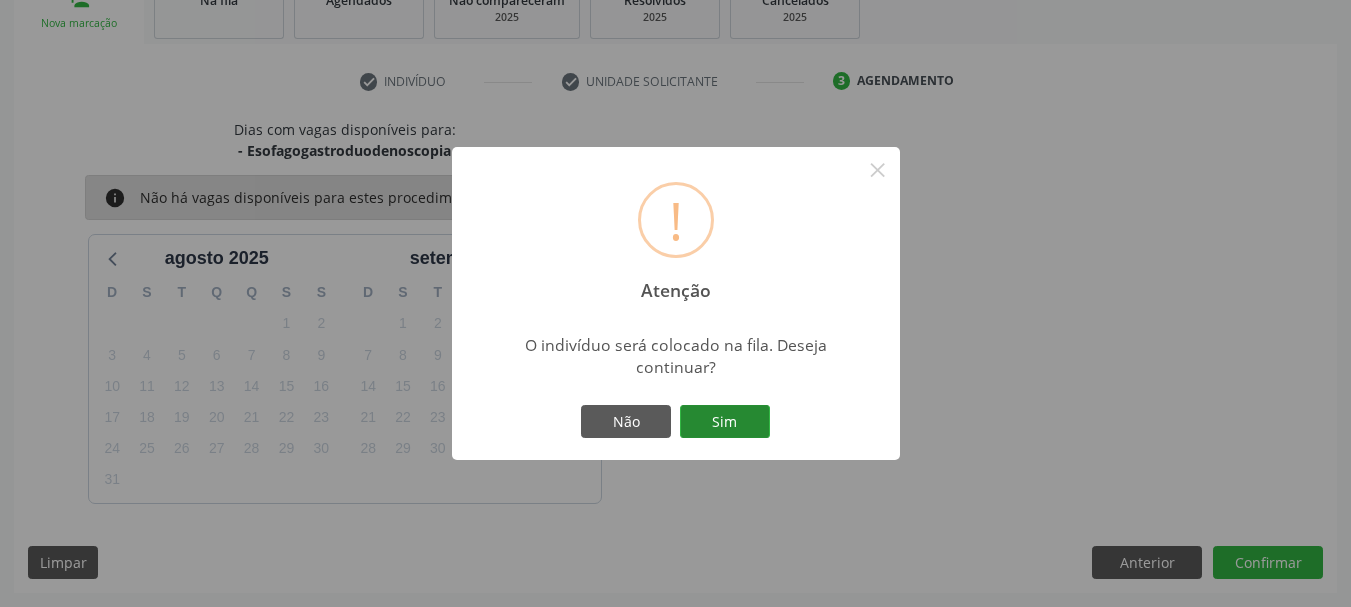click on "Sim" at bounding box center (725, 422) 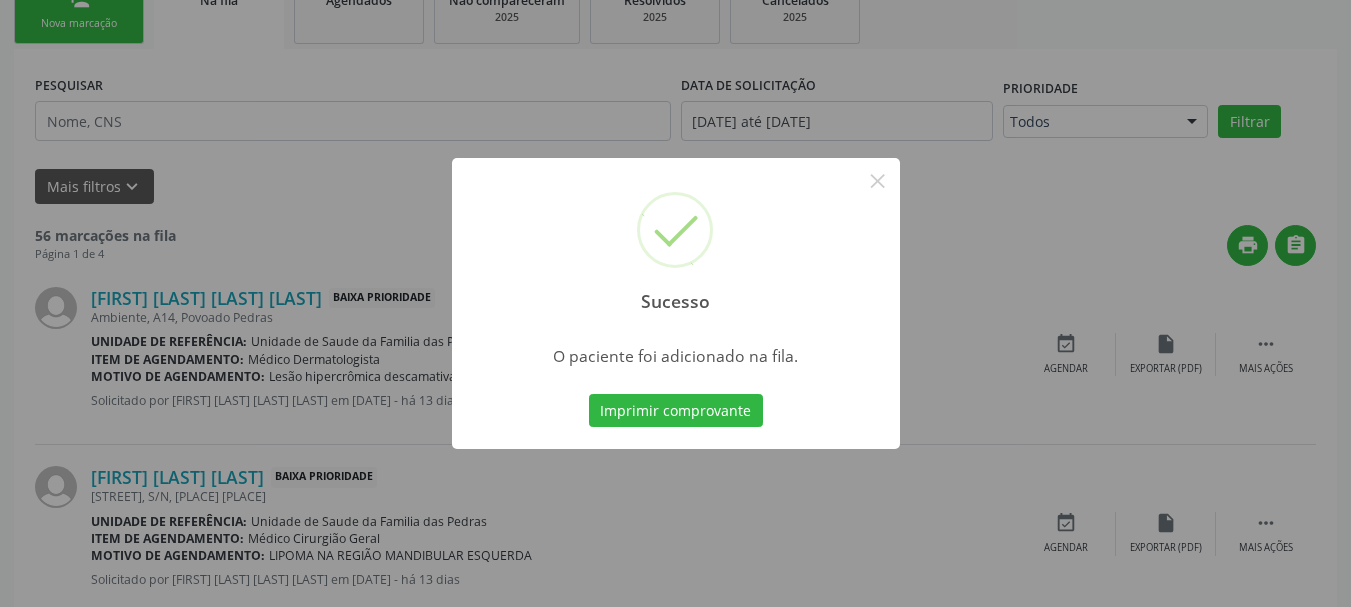 scroll, scrollTop: 88, scrollLeft: 0, axis: vertical 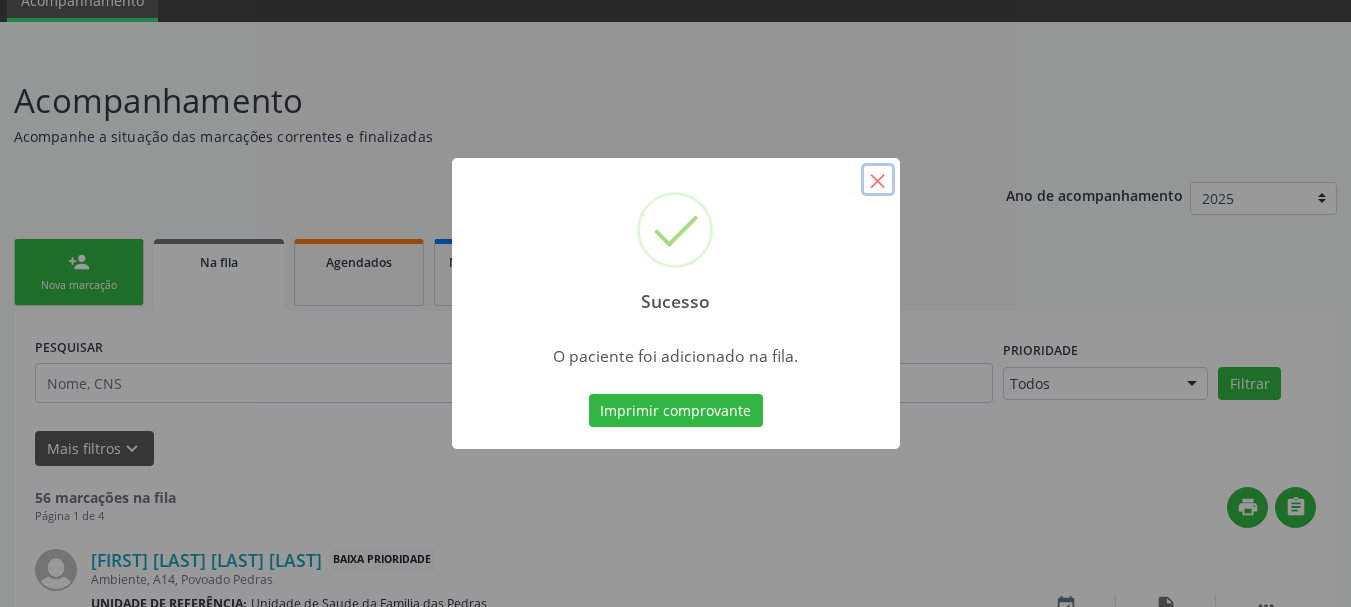 click on "×" at bounding box center [878, 180] 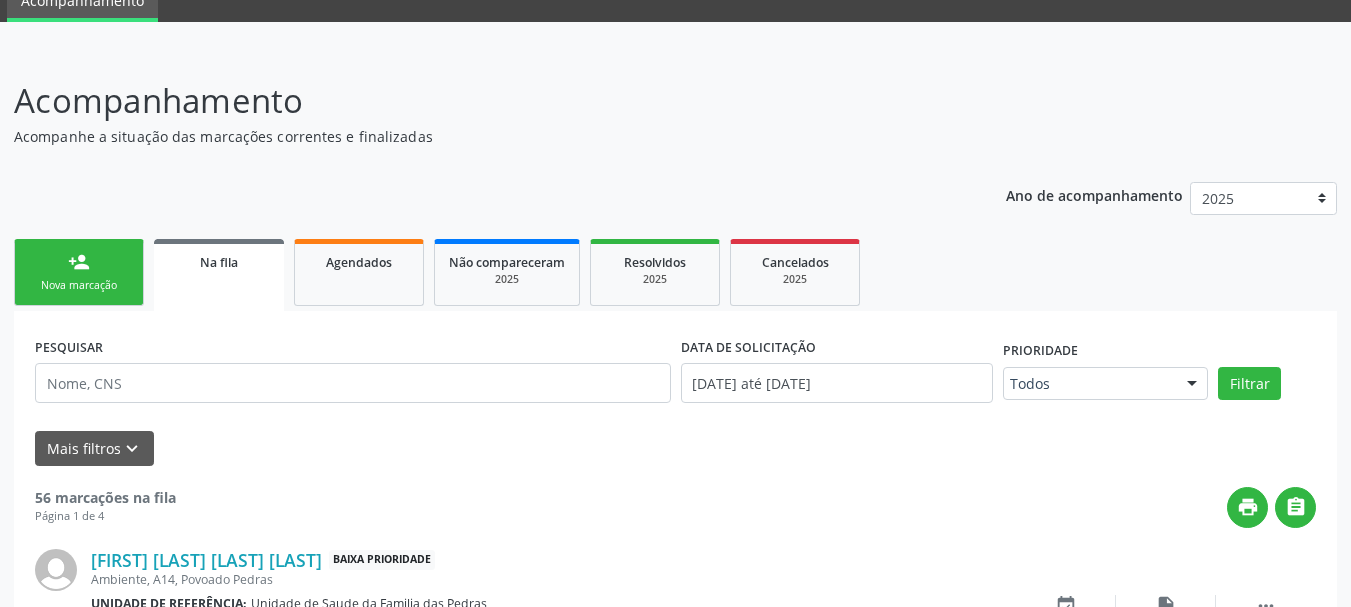 scroll, scrollTop: 0, scrollLeft: 0, axis: both 